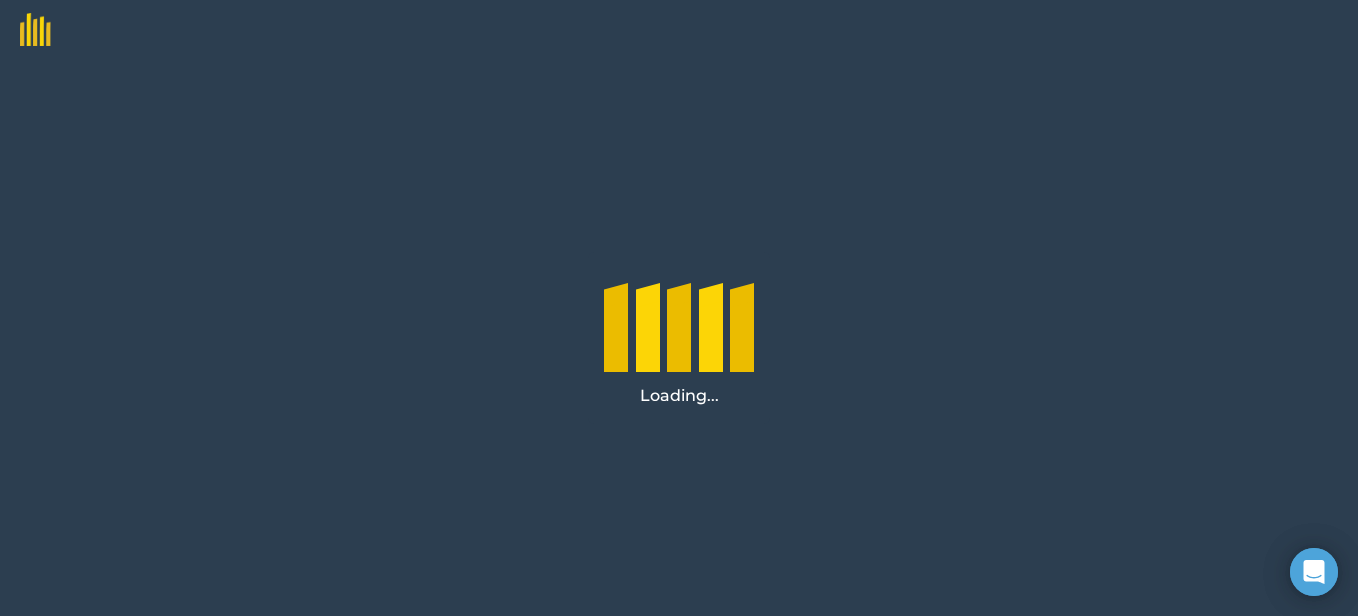 scroll, scrollTop: 0, scrollLeft: 0, axis: both 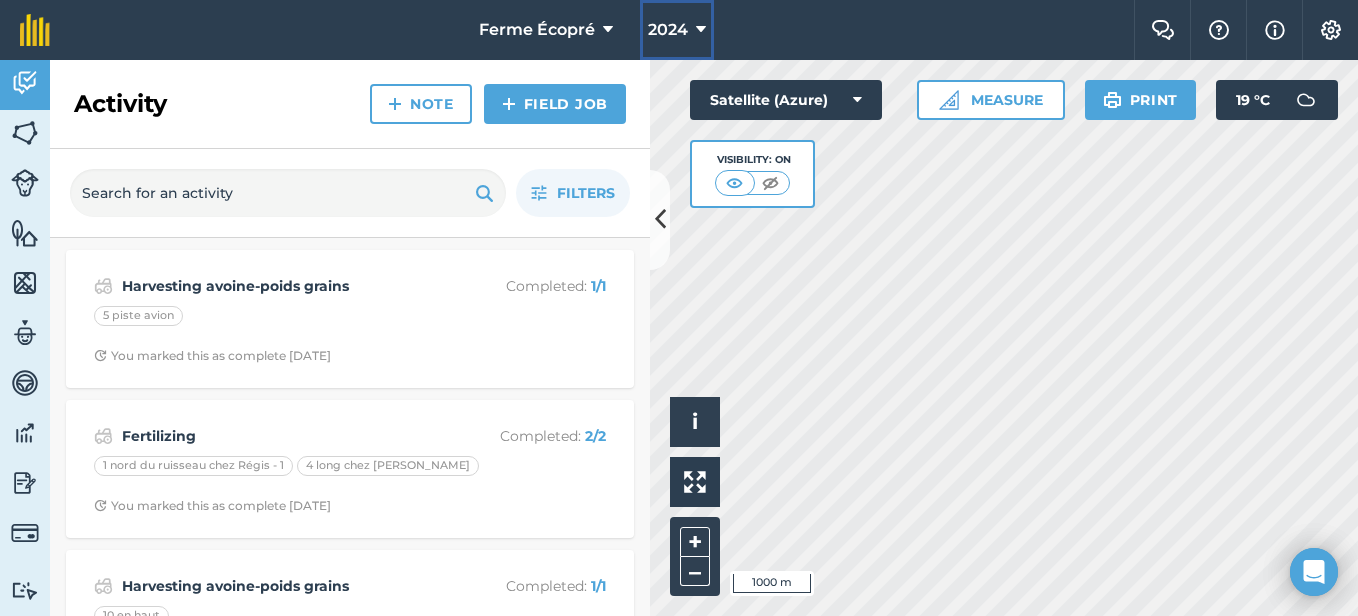 click on "2024" at bounding box center (668, 30) 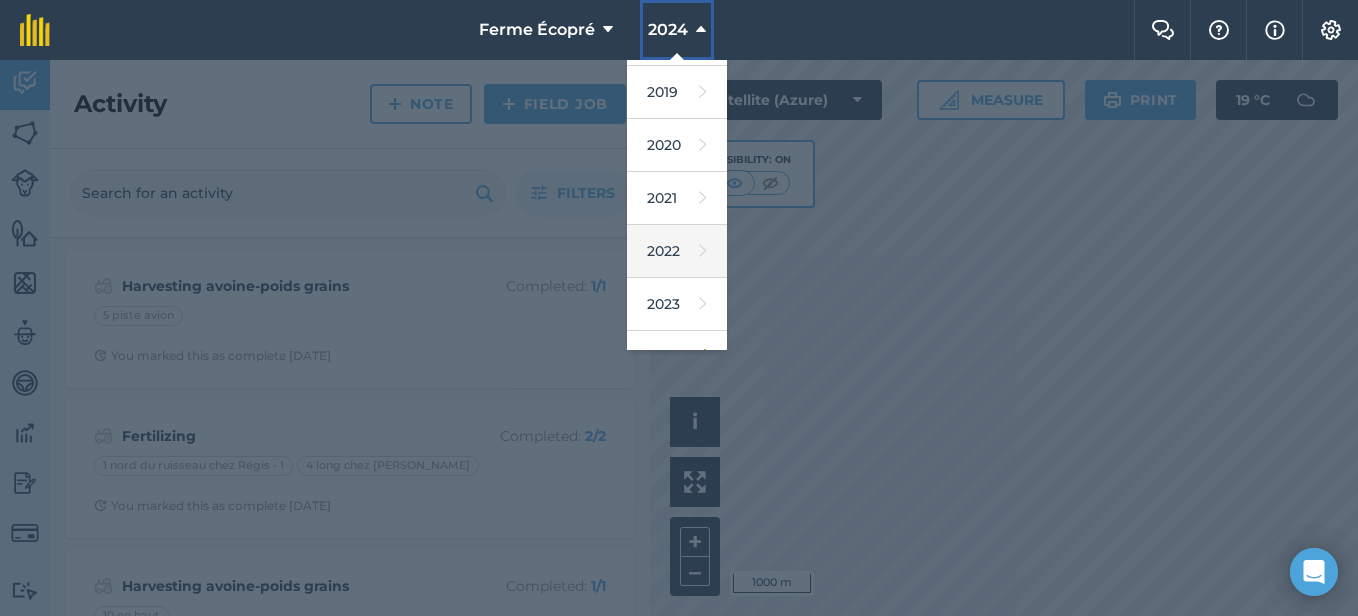 scroll, scrollTop: 200, scrollLeft: 0, axis: vertical 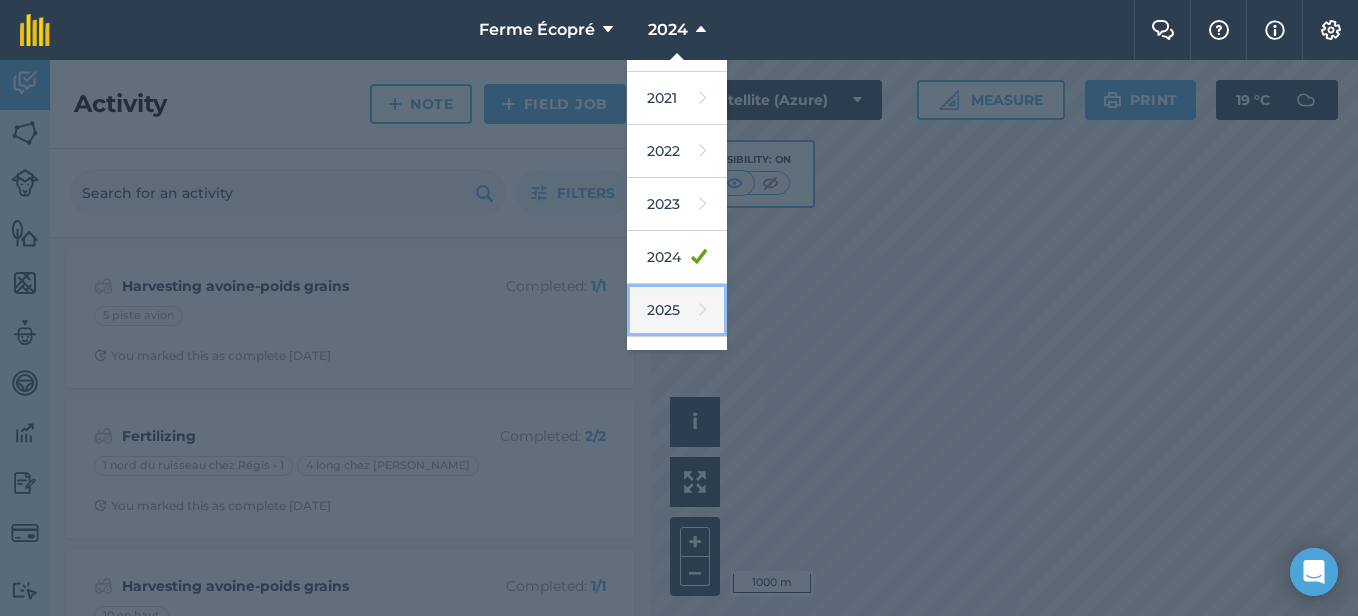 click on "2025" at bounding box center [677, 310] 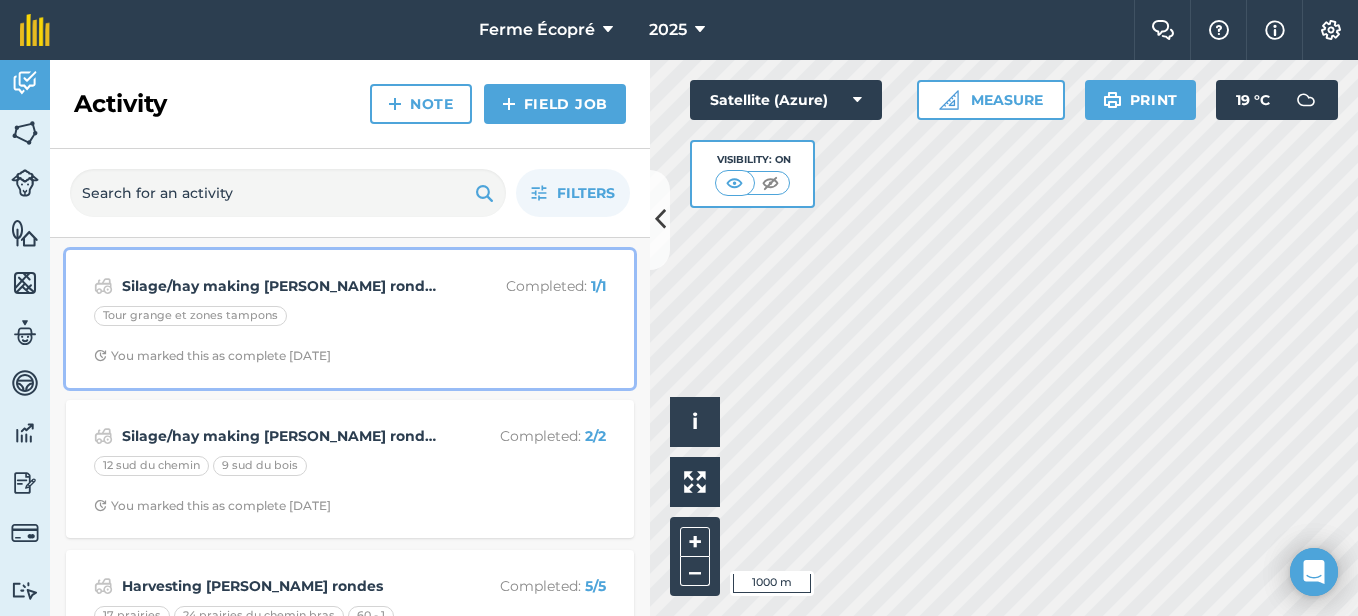 click on "Silage/hay making [PERSON_NAME] rondes zone tampon" at bounding box center (280, 286) 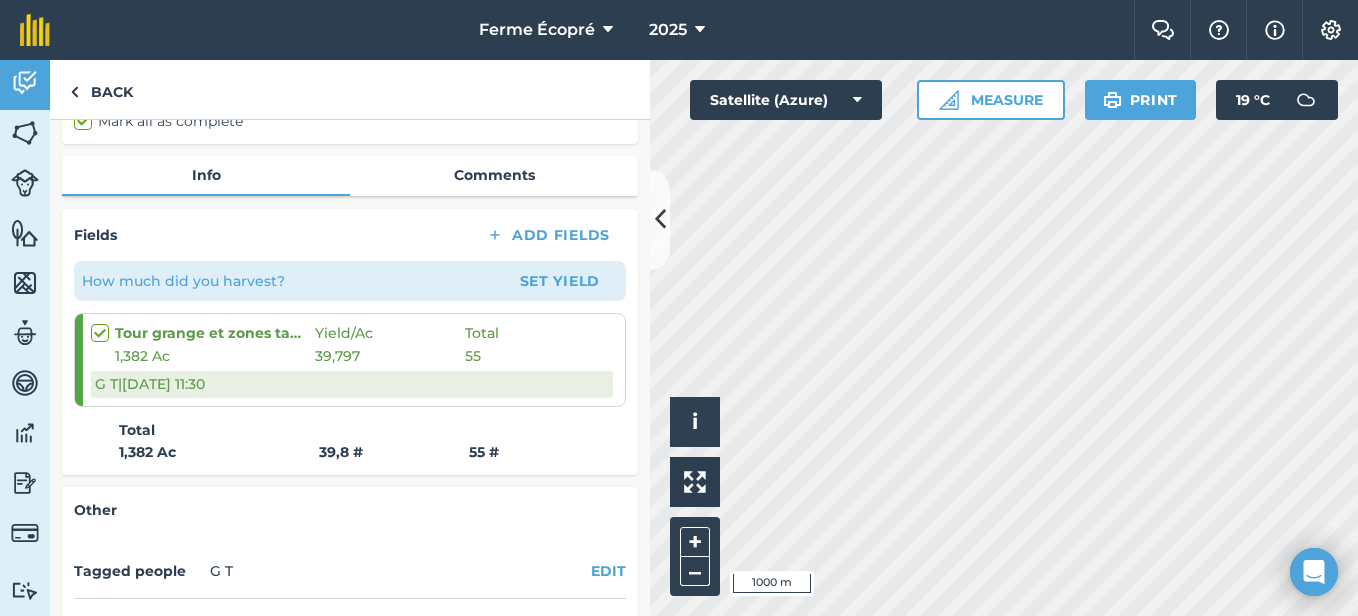 scroll, scrollTop: 300, scrollLeft: 0, axis: vertical 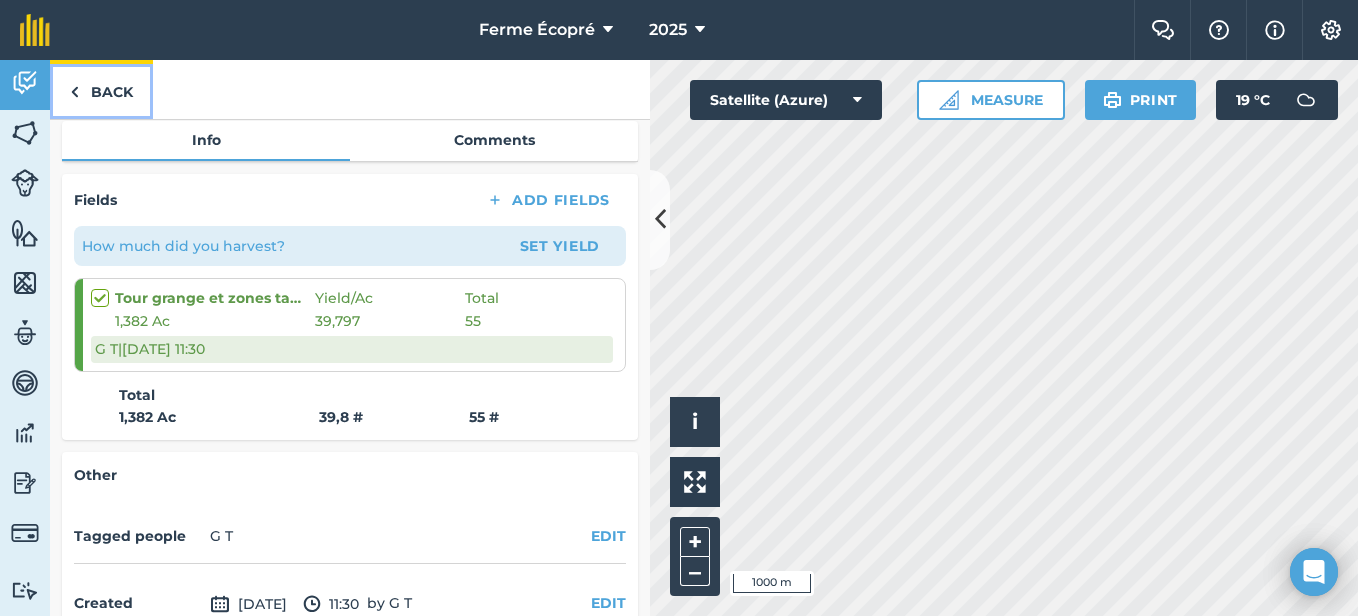 click on "Back" at bounding box center [101, 89] 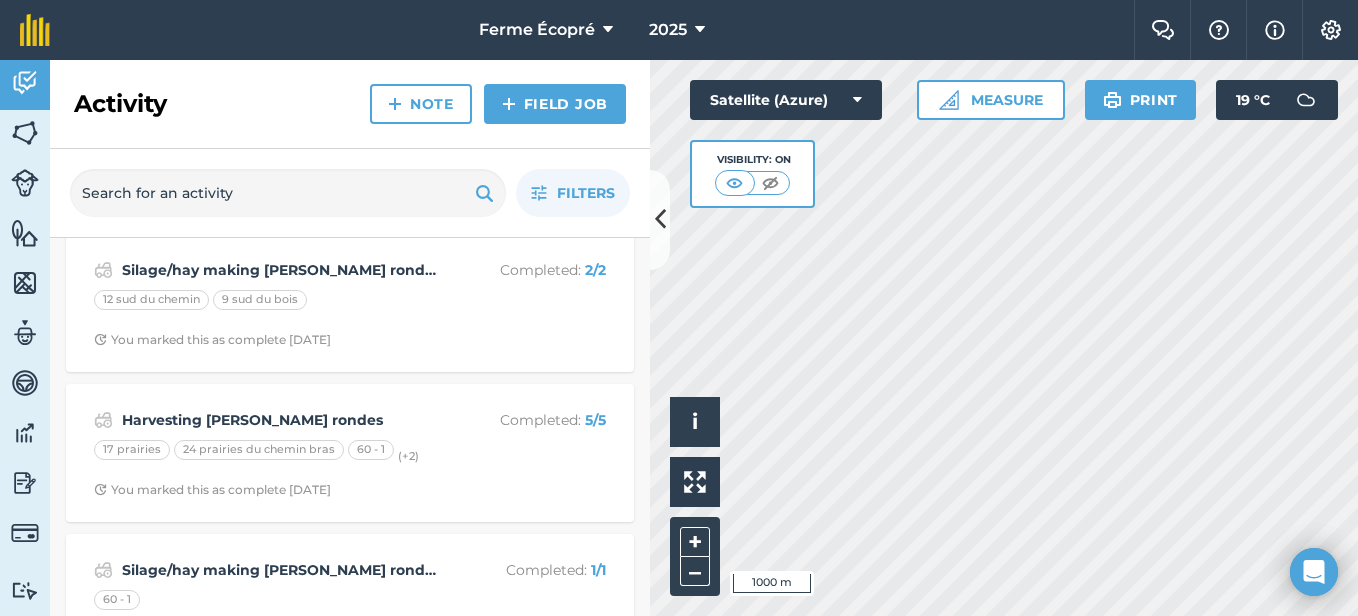 scroll, scrollTop: 200, scrollLeft: 0, axis: vertical 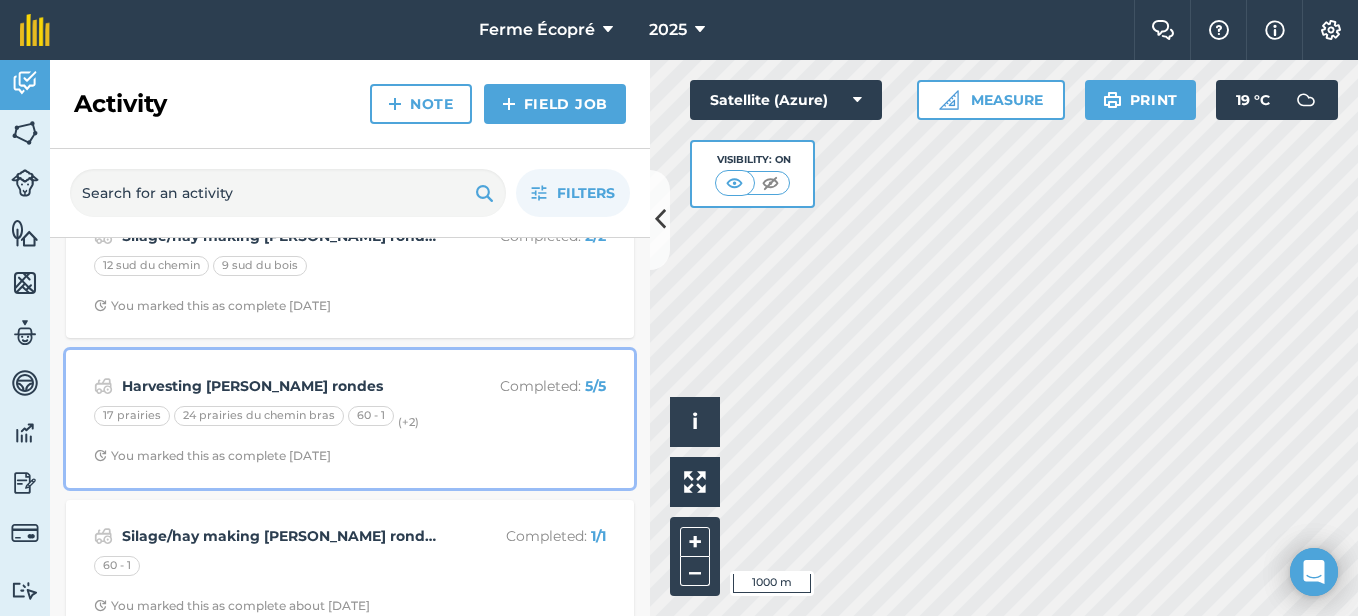 click on "17 prairies 24 prairies du chemin bras 60 - 1 (+ 2 )" at bounding box center (350, 419) 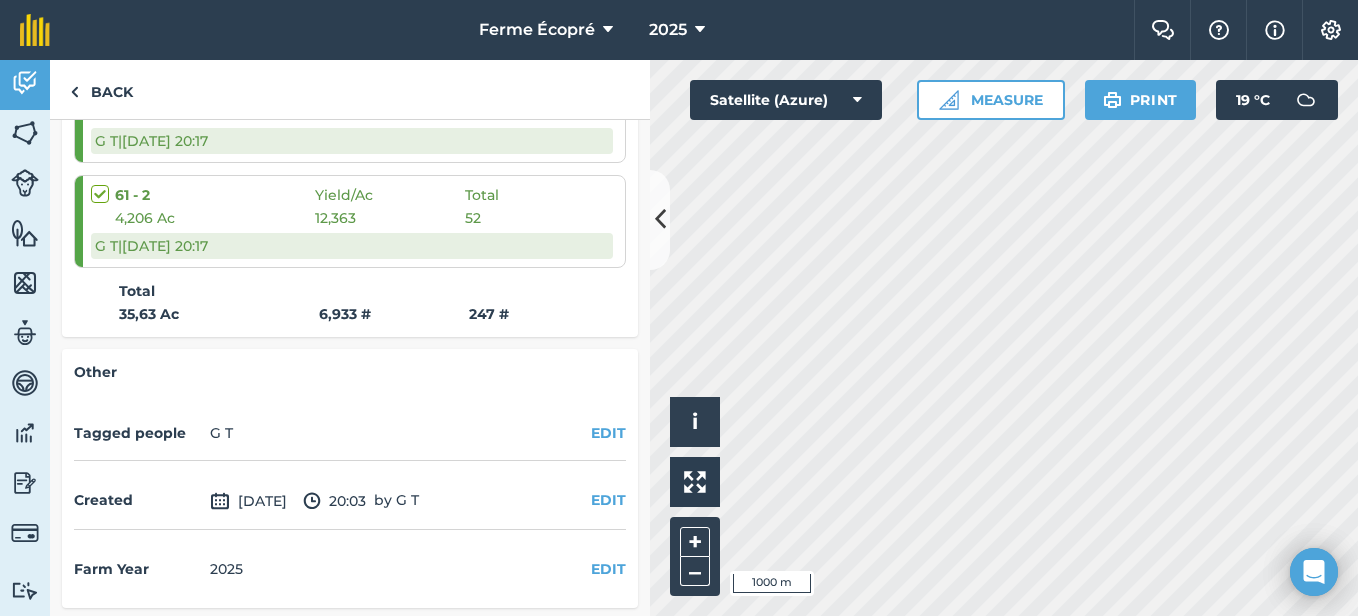 scroll, scrollTop: 799, scrollLeft: 0, axis: vertical 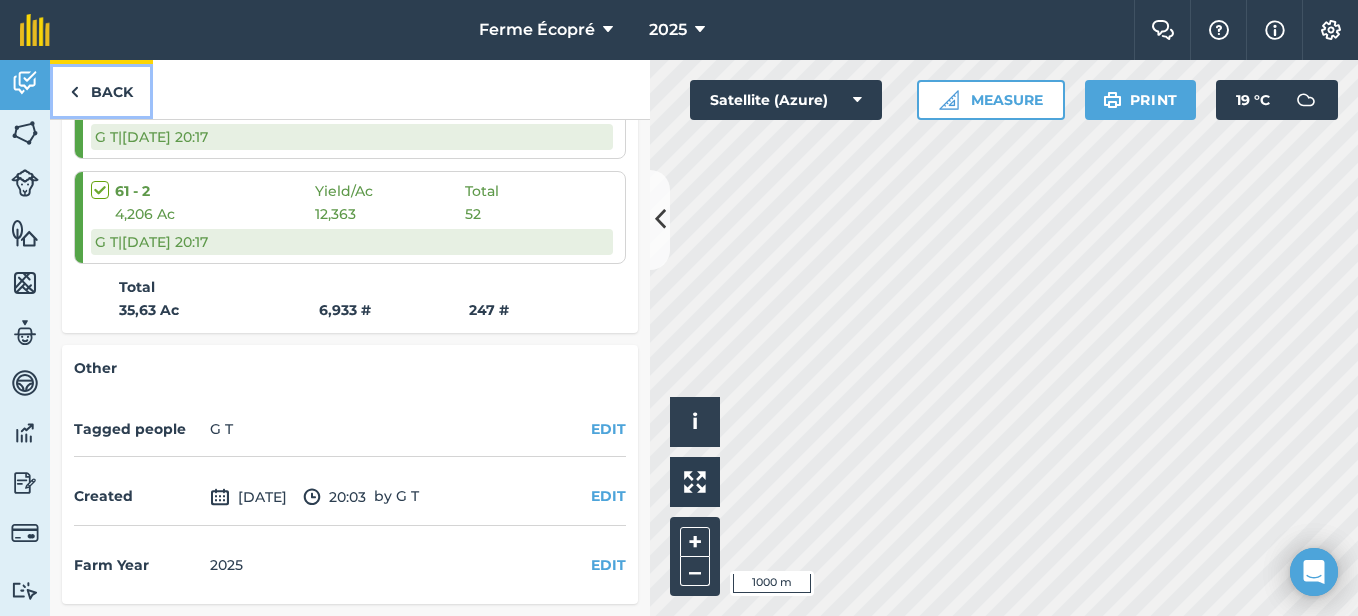 click on "Back" at bounding box center [101, 89] 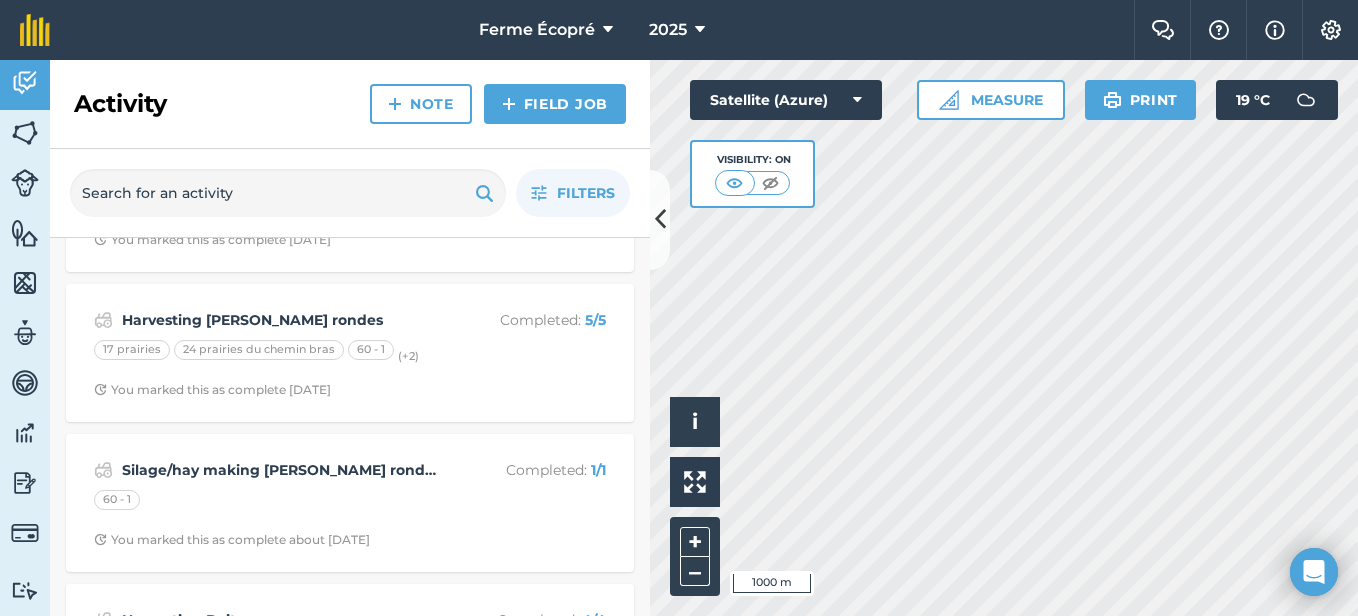 scroll, scrollTop: 300, scrollLeft: 0, axis: vertical 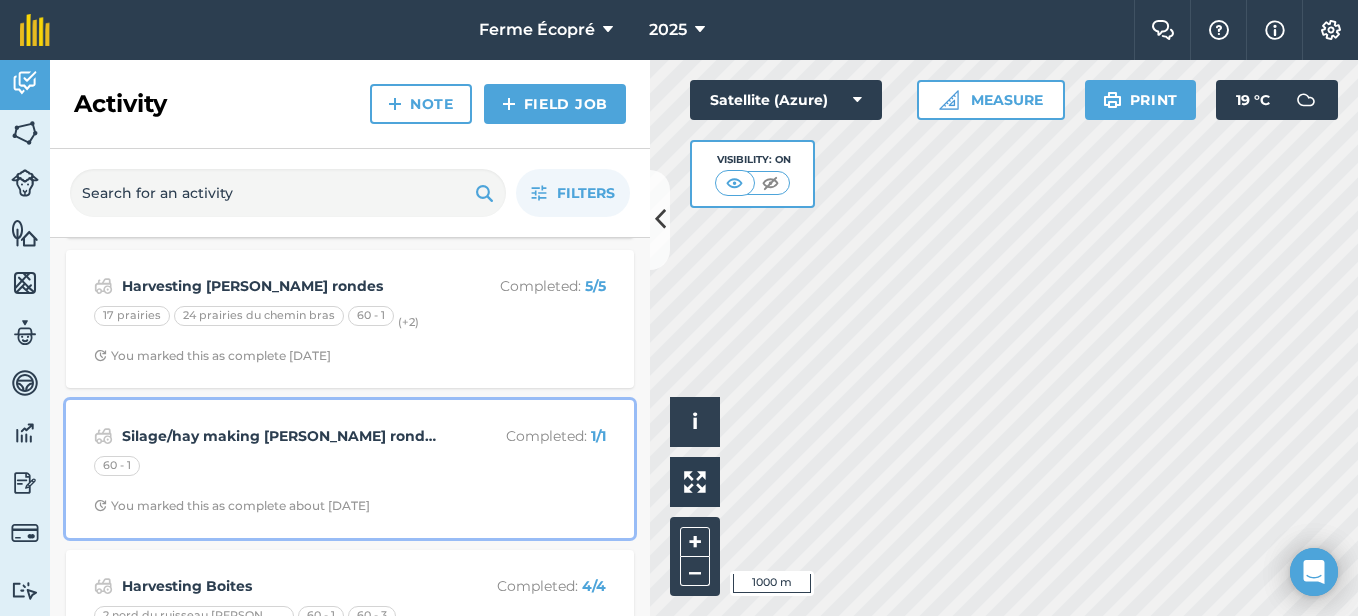 click on "60 - 1" at bounding box center (350, 469) 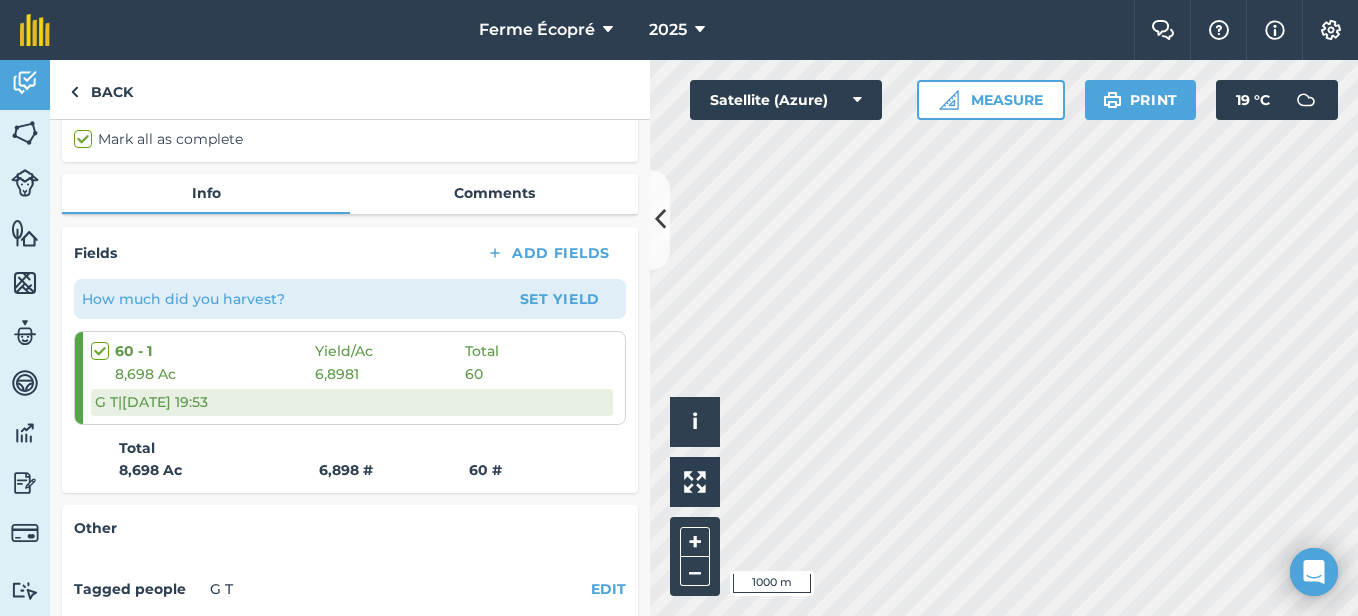 scroll, scrollTop: 200, scrollLeft: 0, axis: vertical 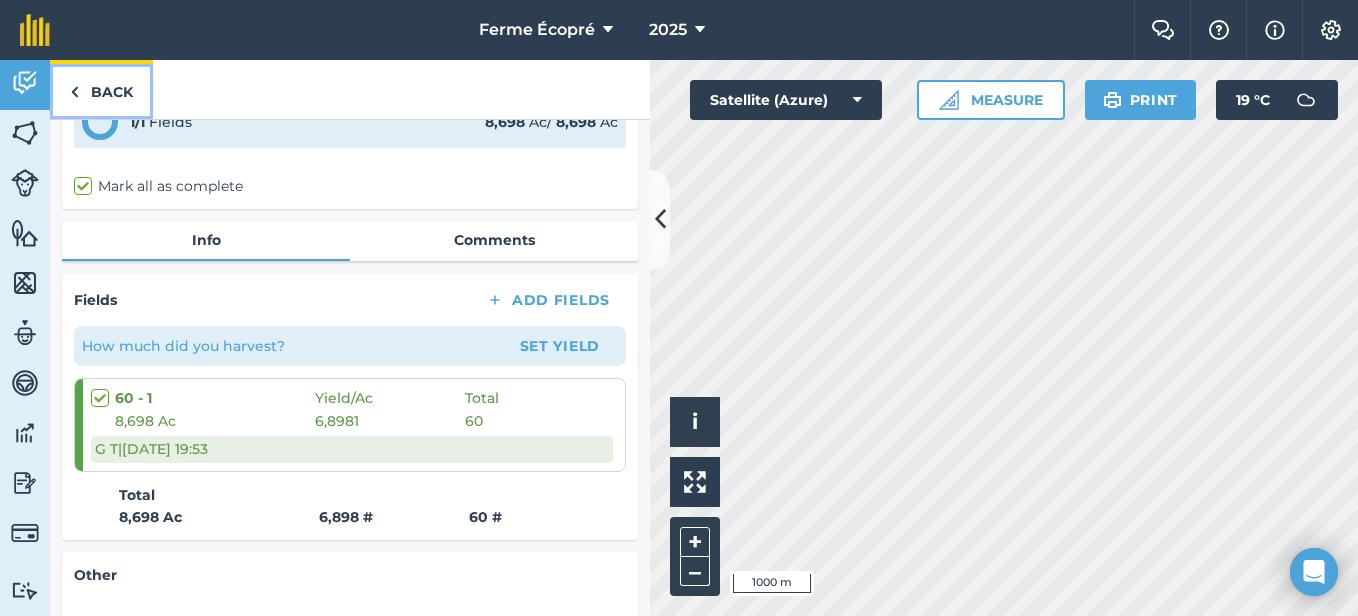 click on "Back" at bounding box center [101, 89] 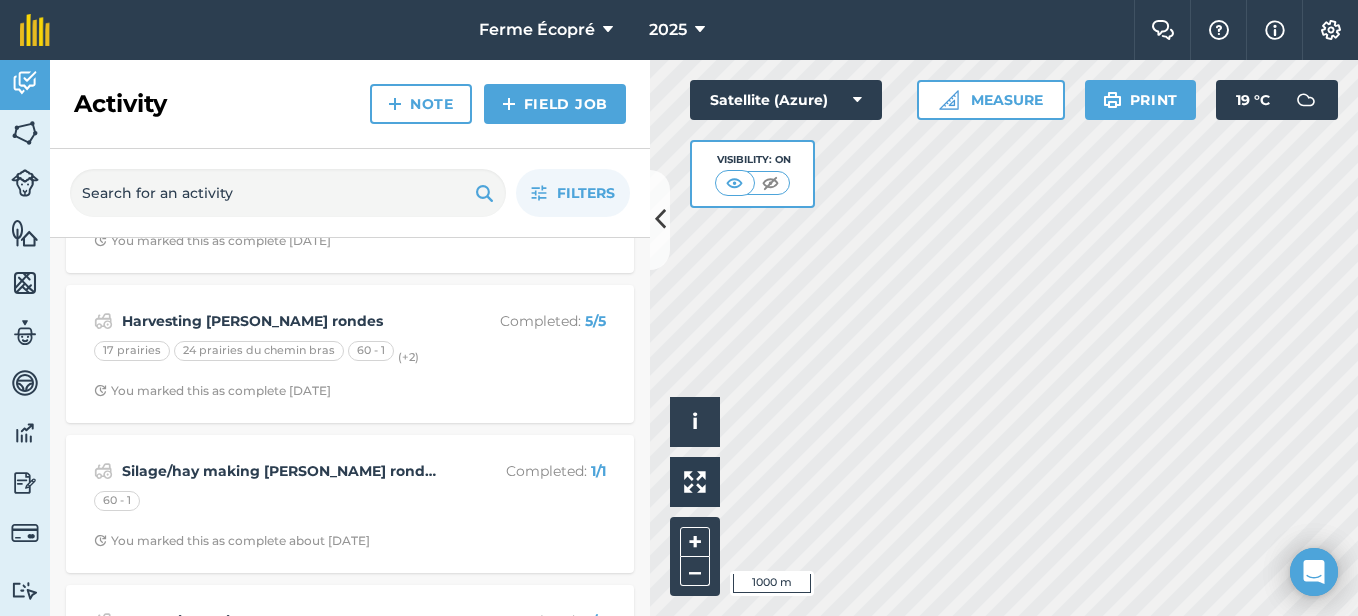 scroll, scrollTop: 300, scrollLeft: 0, axis: vertical 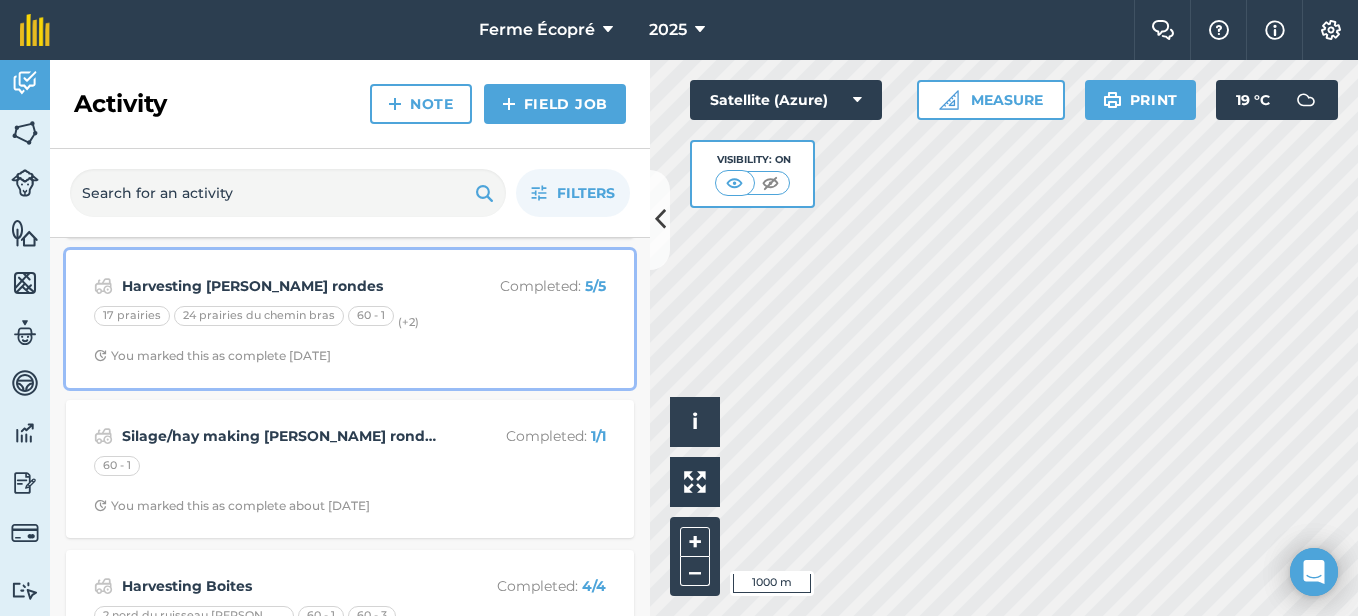 click on "Harvesting [PERSON_NAME] rondes Completed :   5 / 5 17 prairies 24 prairies du chemin bras 60 - 1 (+ 2 ) You marked this as complete [DATE]" at bounding box center [350, 319] 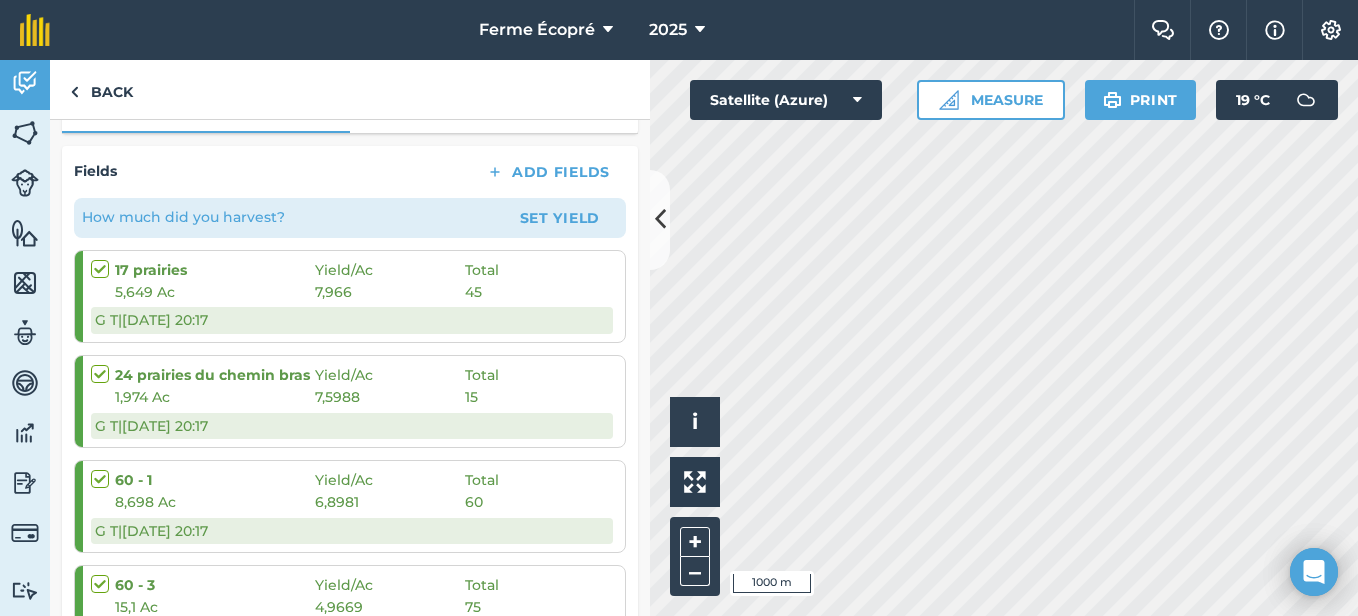 scroll, scrollTop: 400, scrollLeft: 0, axis: vertical 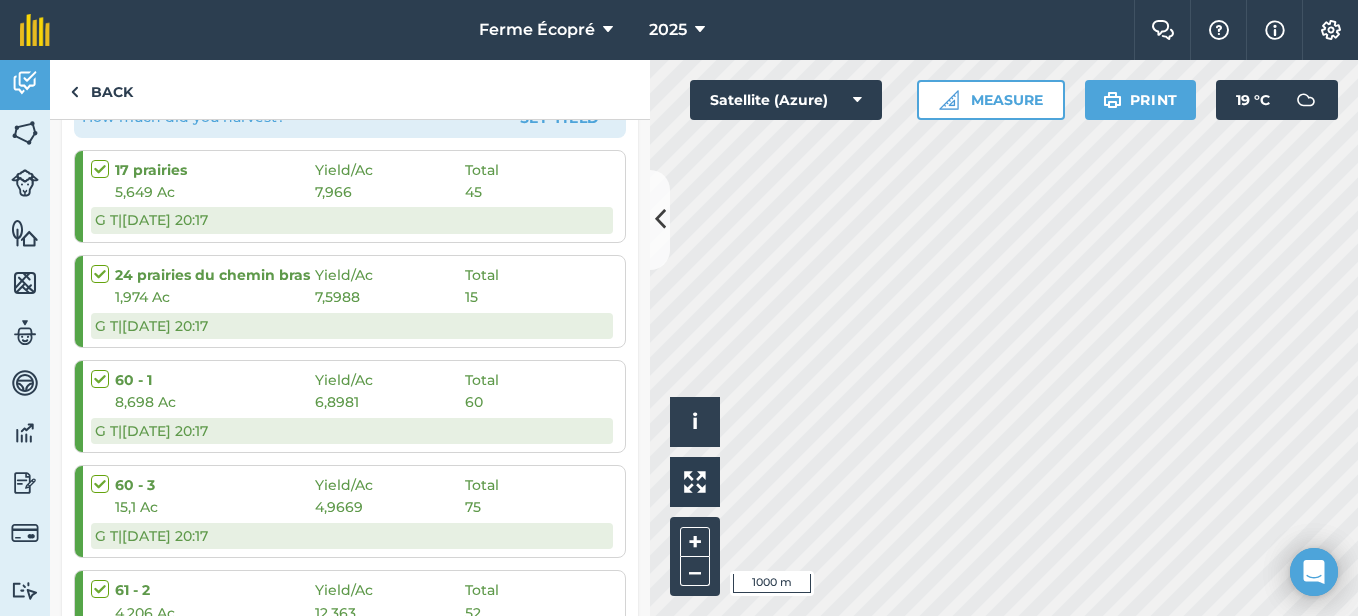 click at bounding box center (103, 369) 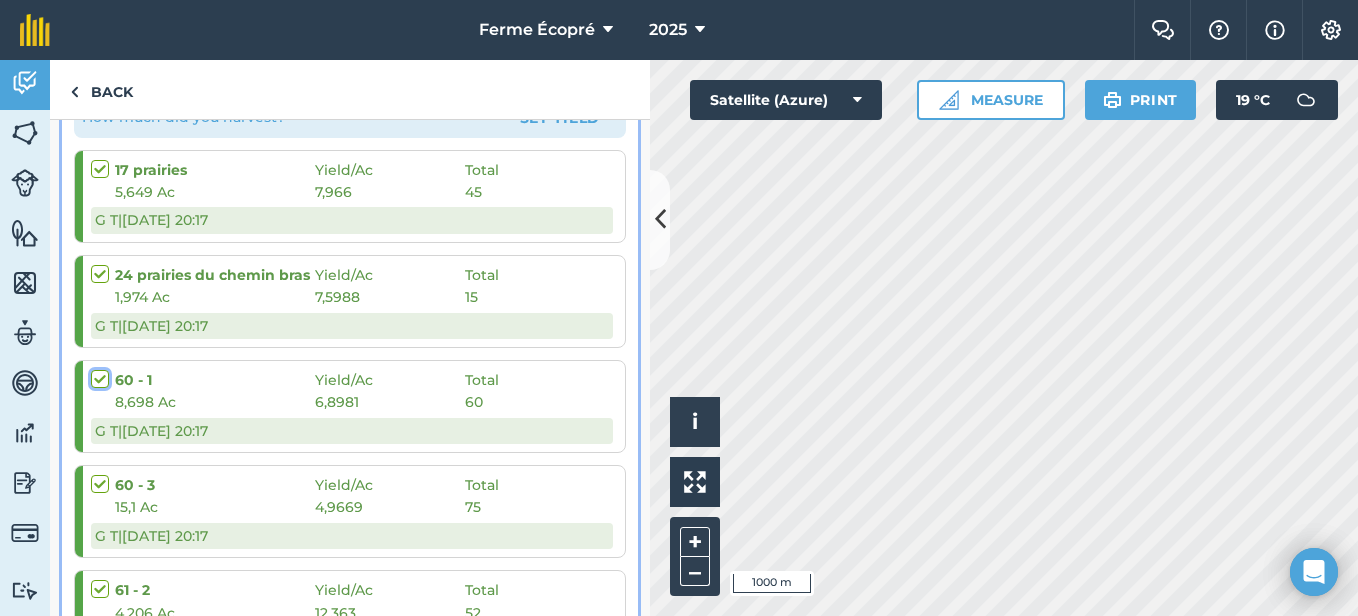 click at bounding box center (97, 375) 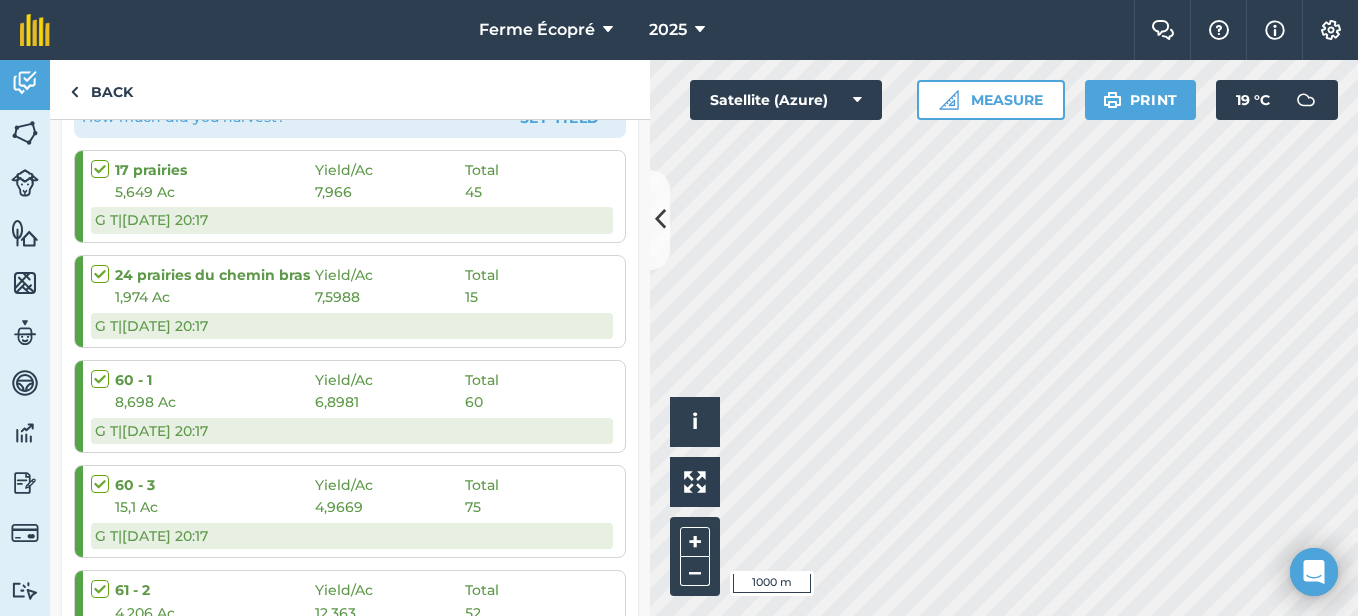 checkbox on "true" 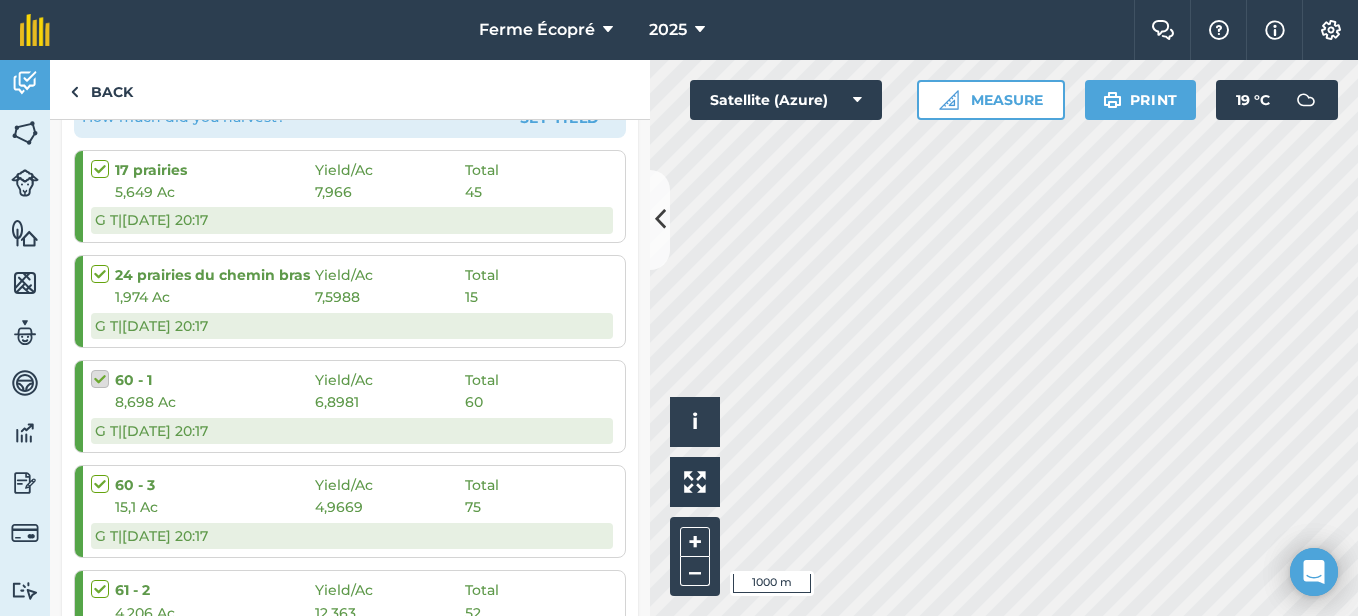 checkbox on "false" 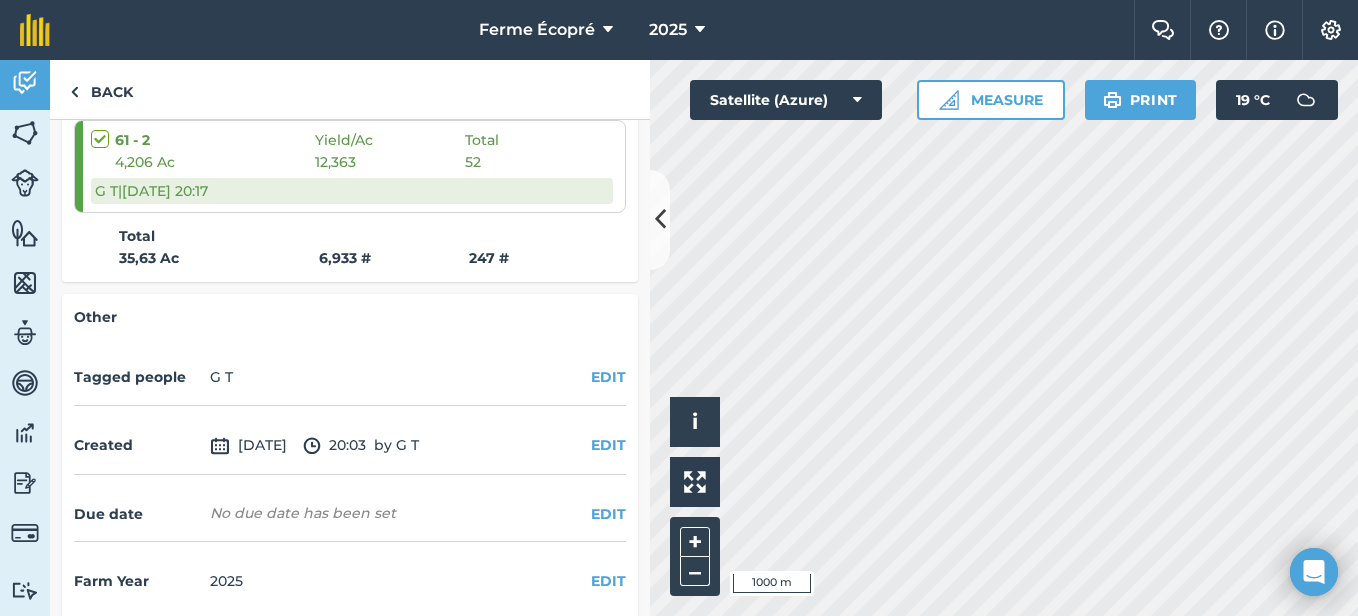scroll, scrollTop: 836, scrollLeft: 0, axis: vertical 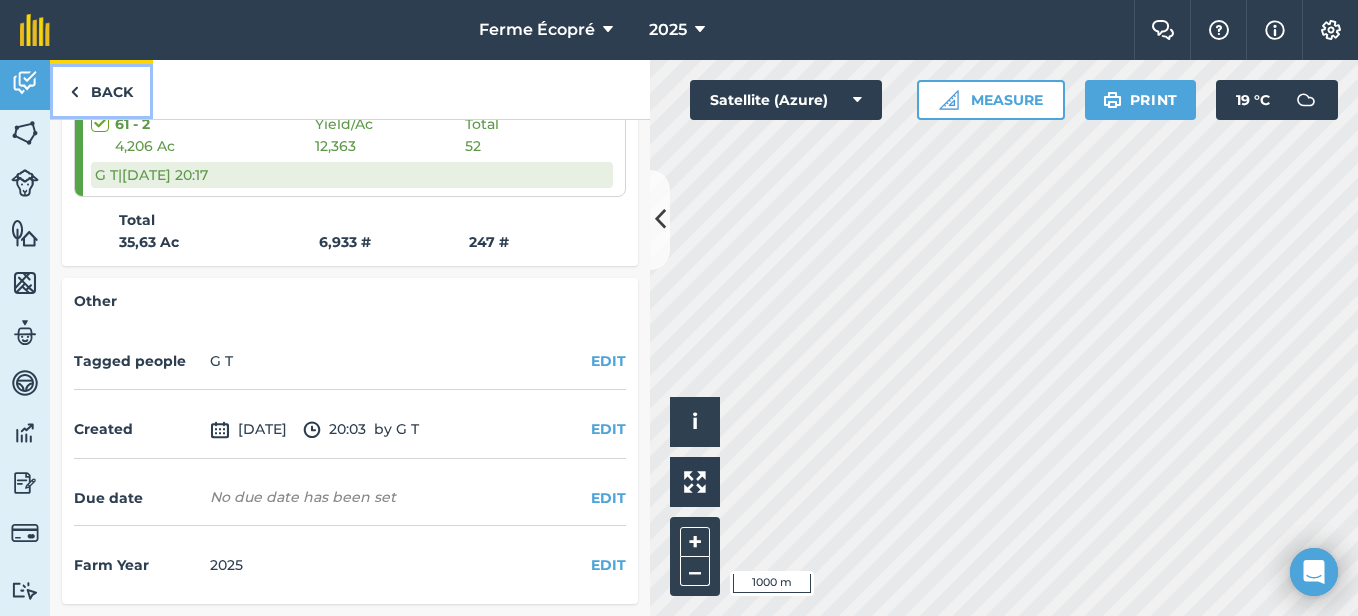 click on "Back" at bounding box center [101, 89] 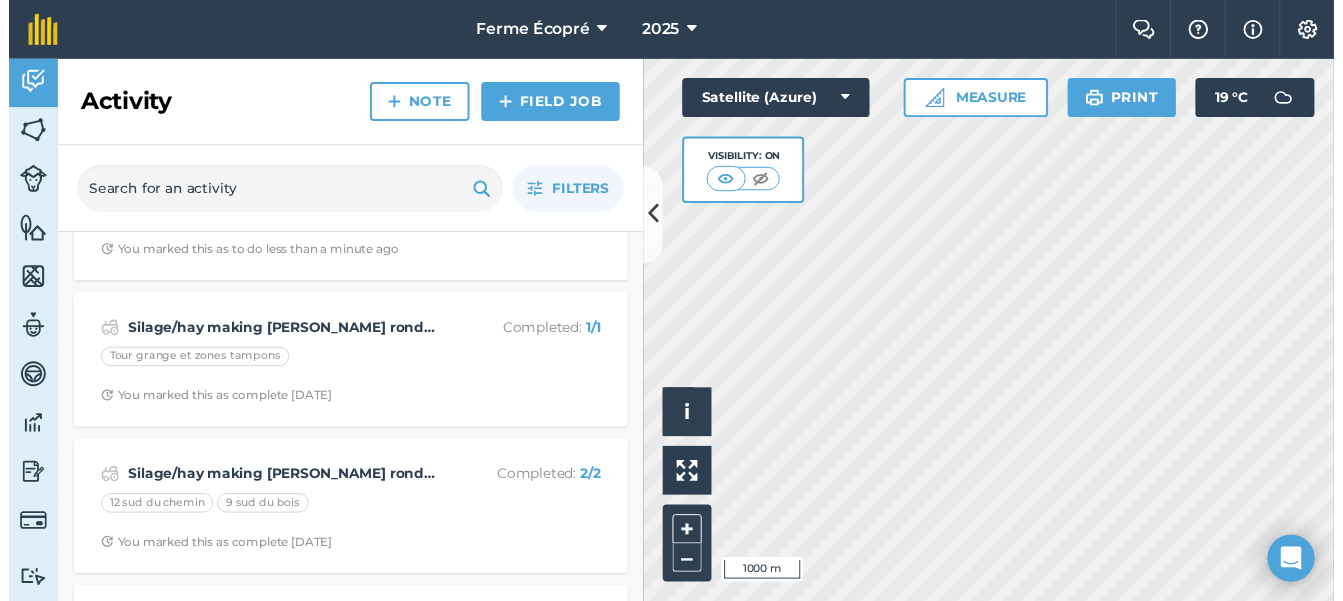 scroll, scrollTop: 100, scrollLeft: 0, axis: vertical 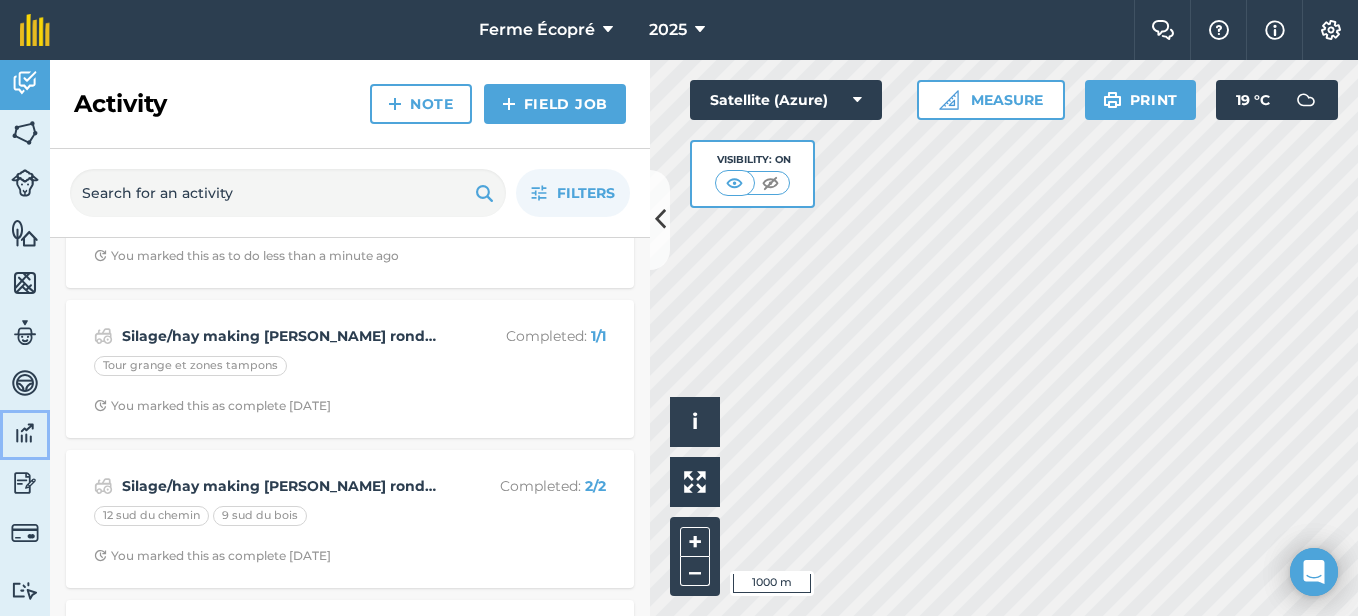 click at bounding box center (25, 433) 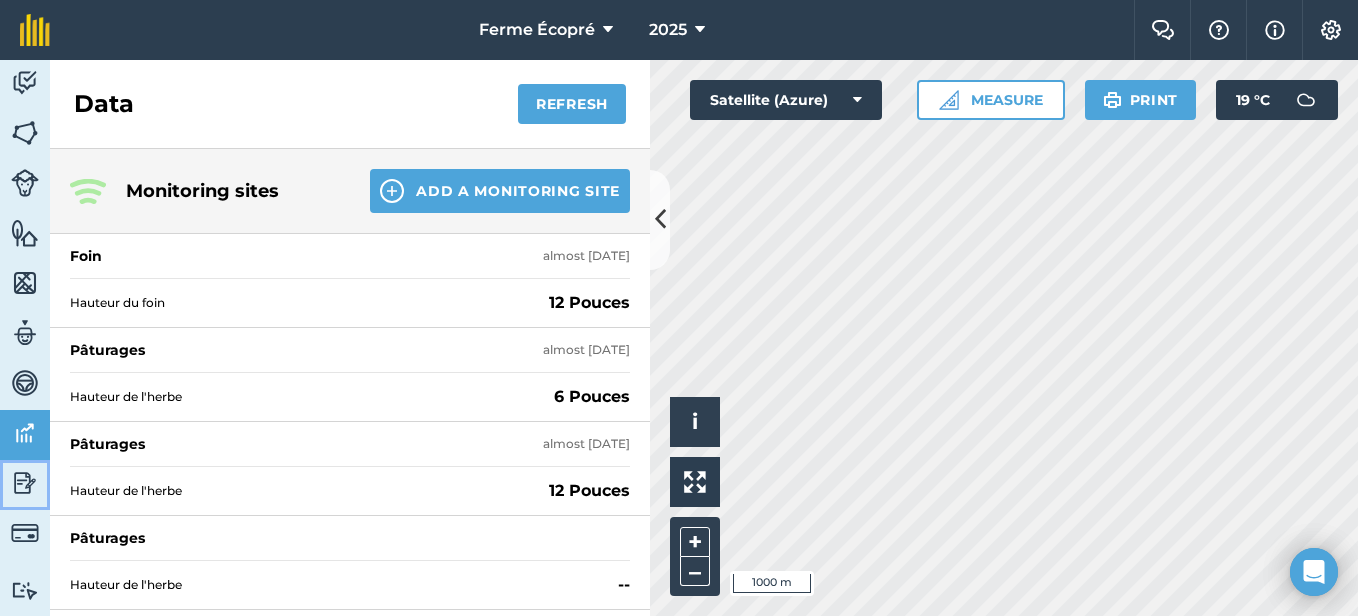 click at bounding box center [25, 483] 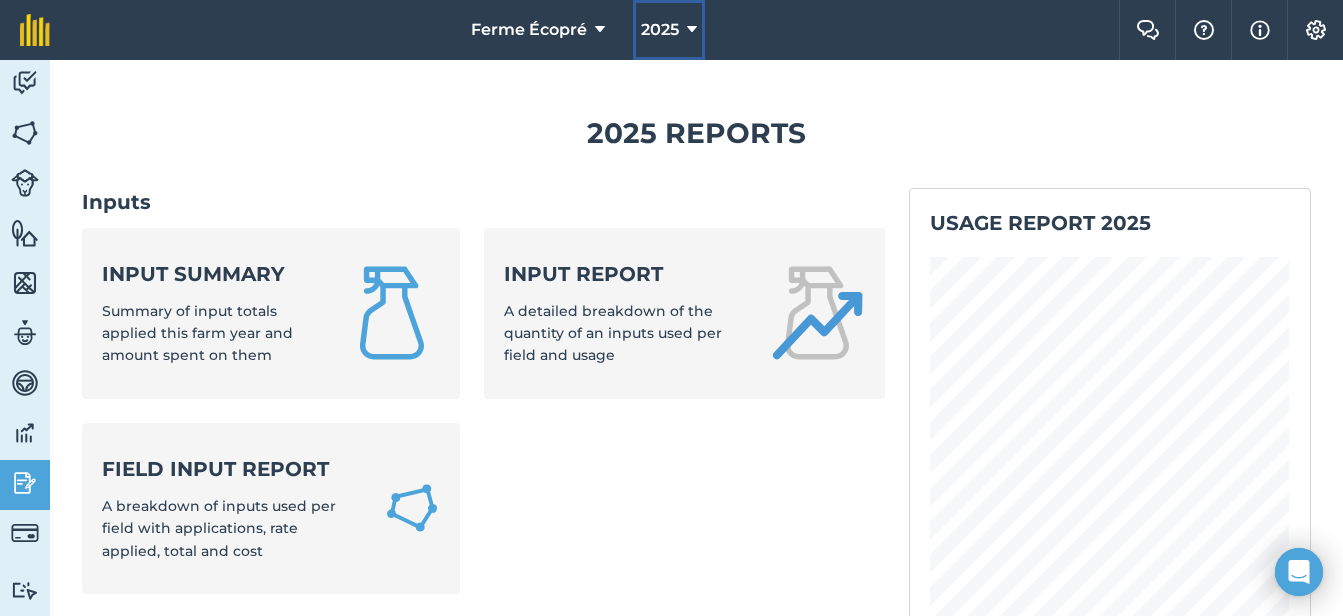 click on "2025" at bounding box center (660, 30) 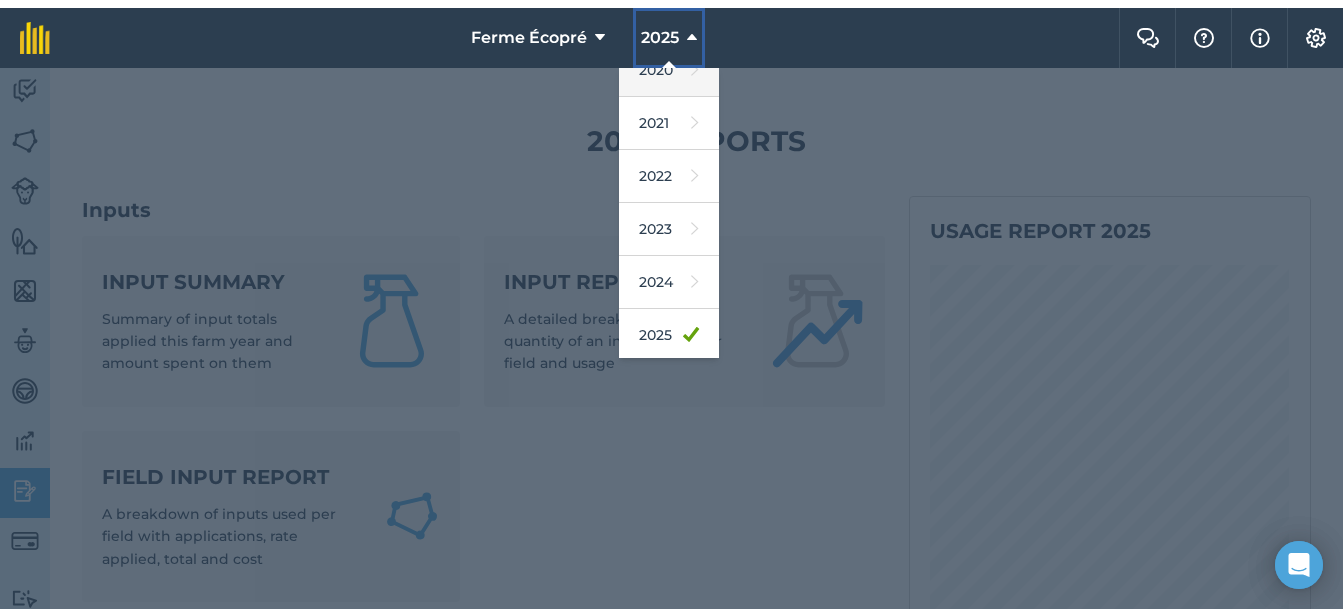 scroll, scrollTop: 200, scrollLeft: 0, axis: vertical 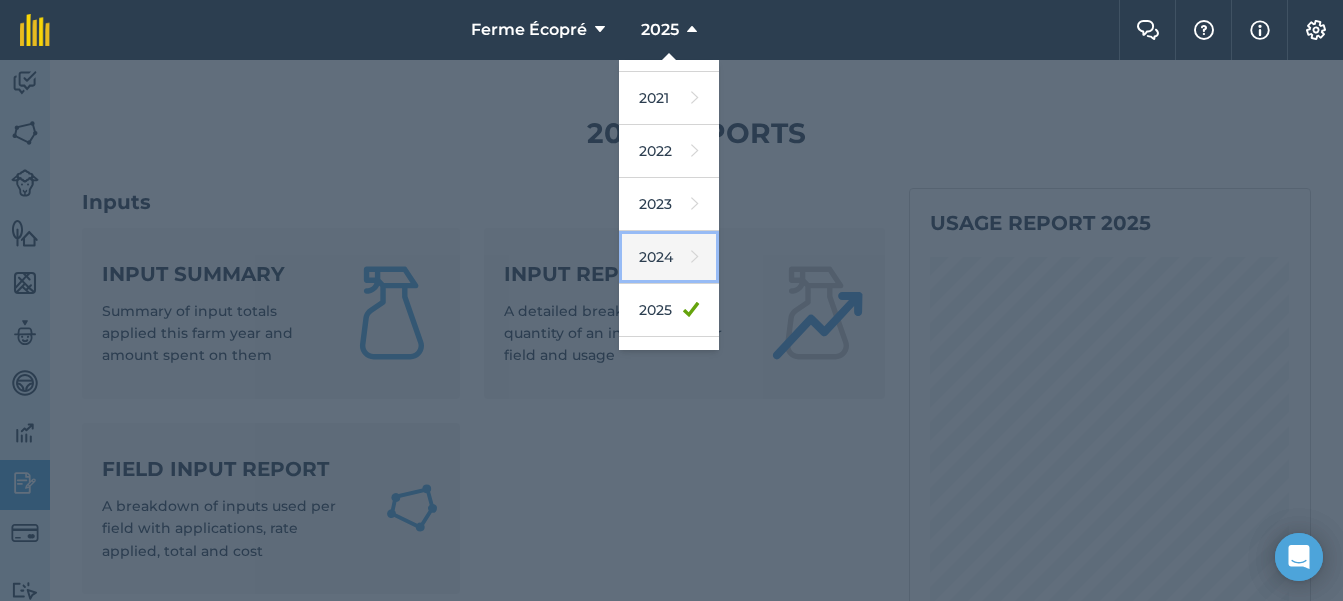 click on "2024" at bounding box center [669, 257] 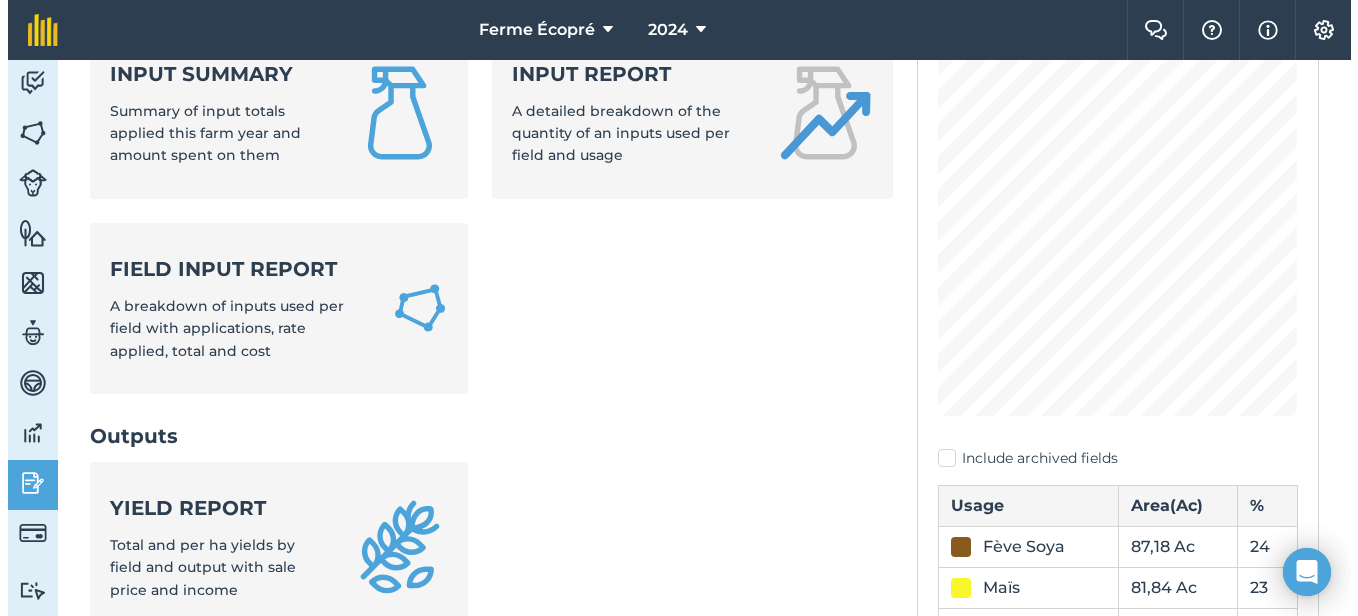 scroll, scrollTop: 300, scrollLeft: 0, axis: vertical 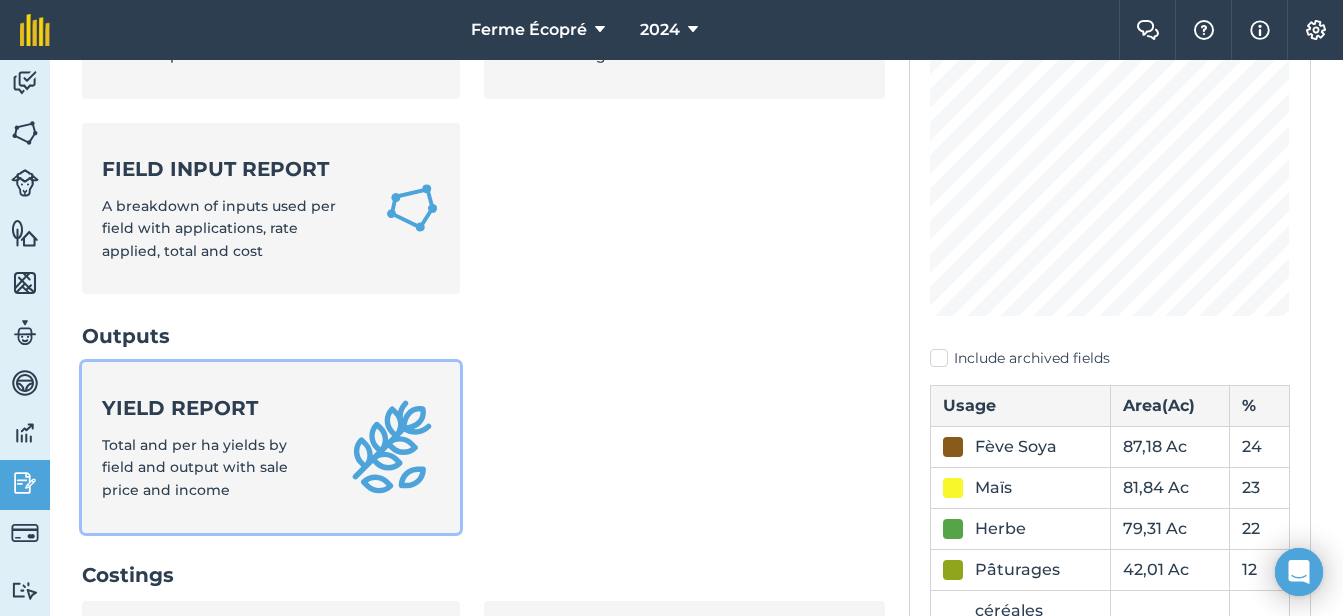 click on "Yield report Total and per ha yields by field and output with sale price and income" at bounding box center (211, 447) 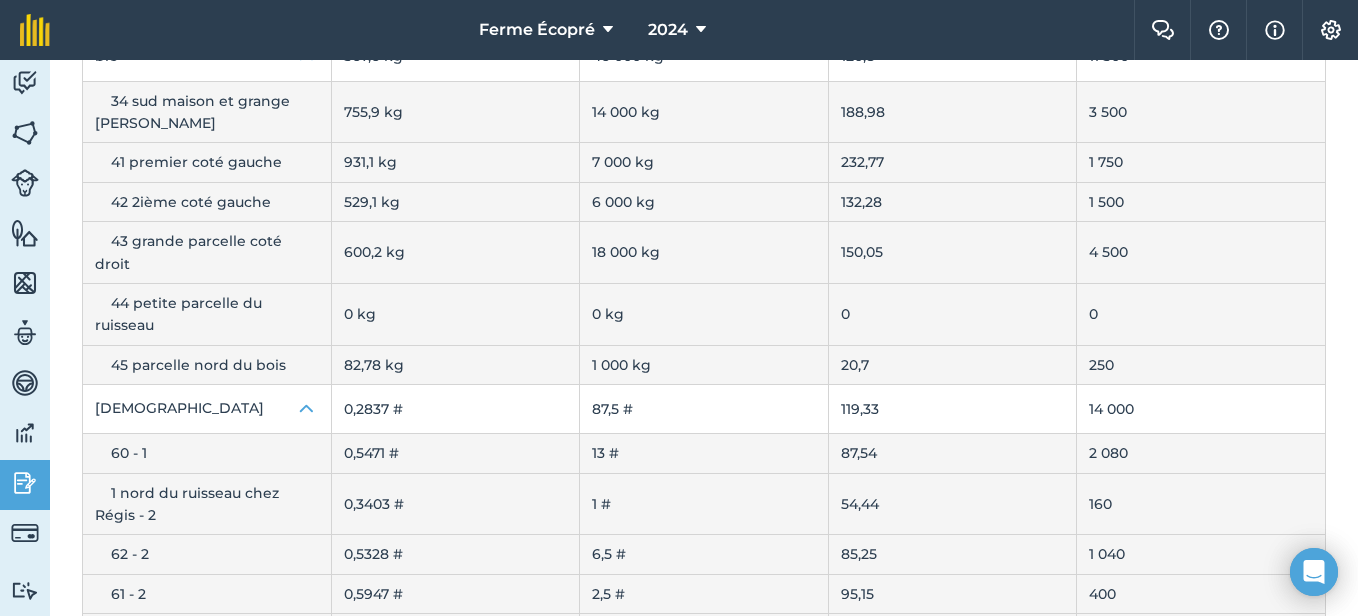 scroll, scrollTop: 1500, scrollLeft: 0, axis: vertical 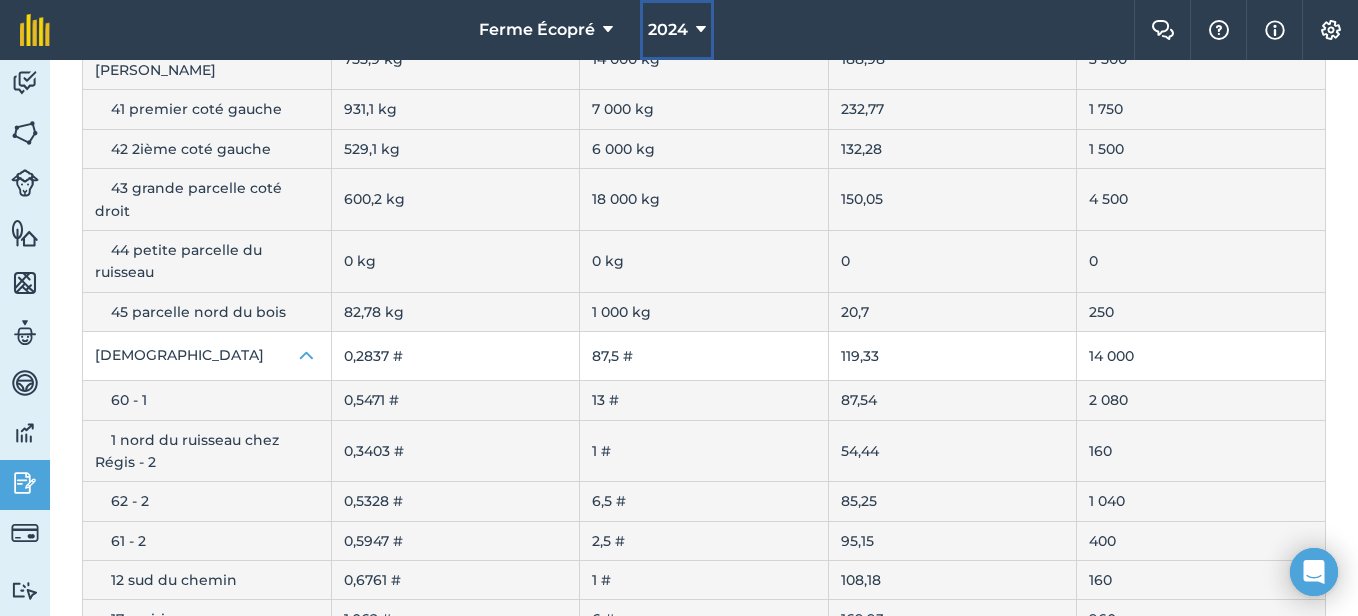 click on "2024" at bounding box center [668, 30] 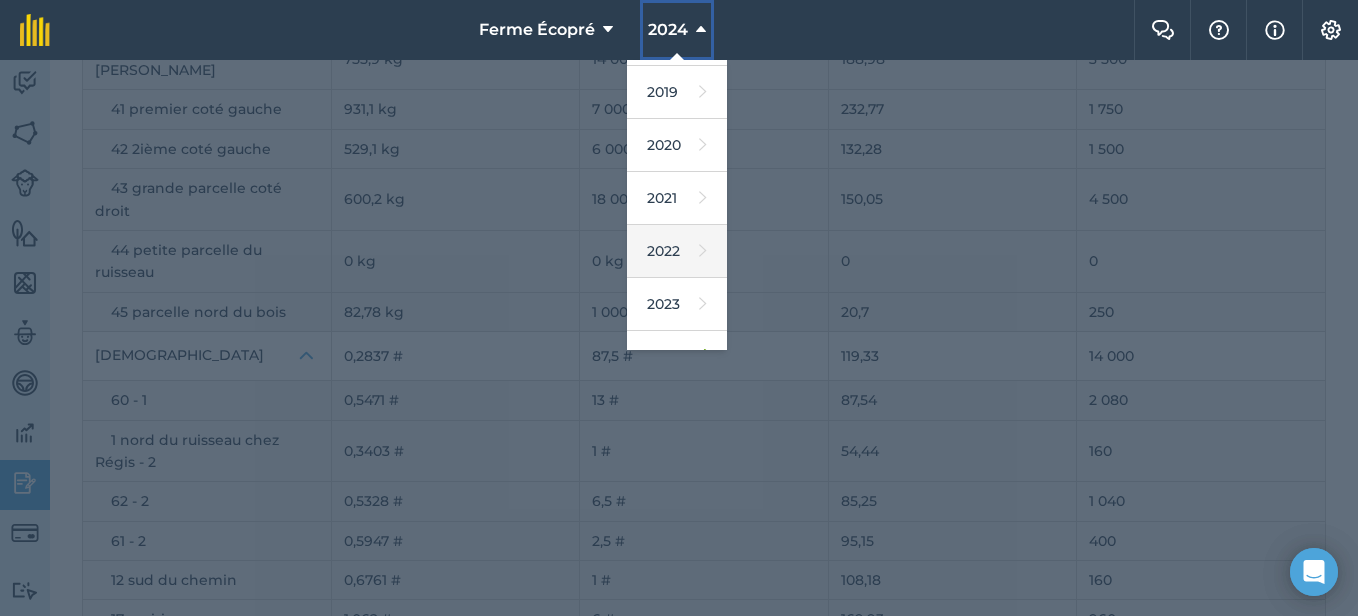 scroll, scrollTop: 200, scrollLeft: 0, axis: vertical 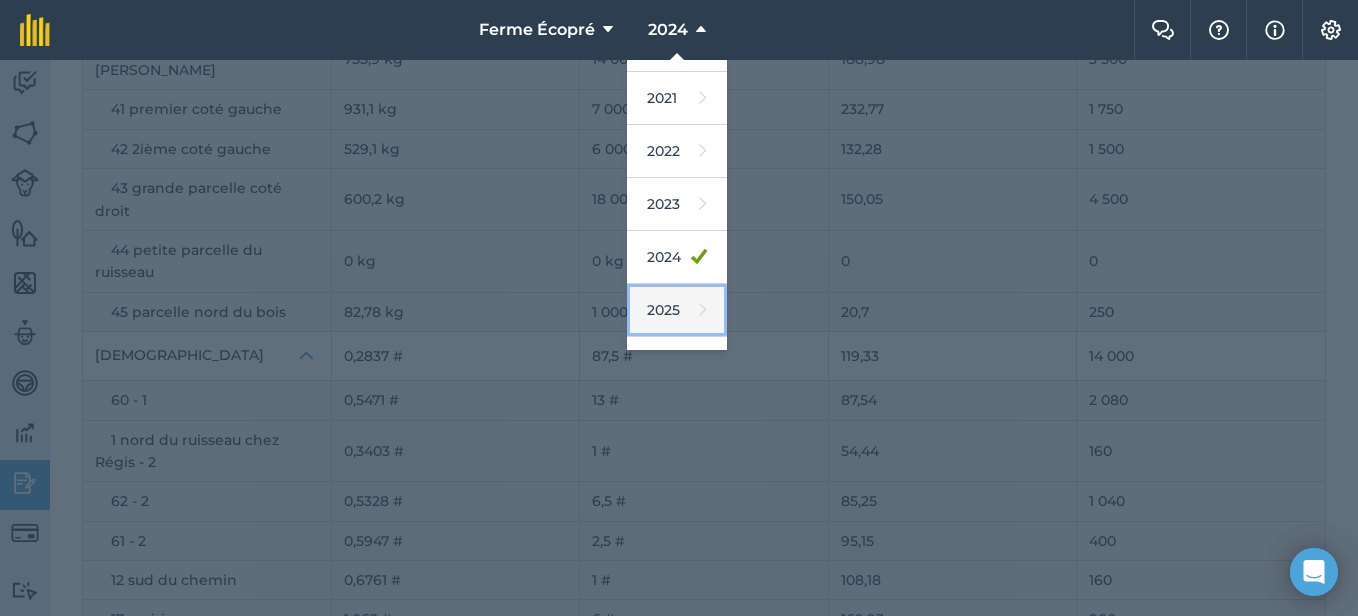 click on "2025" at bounding box center [677, 310] 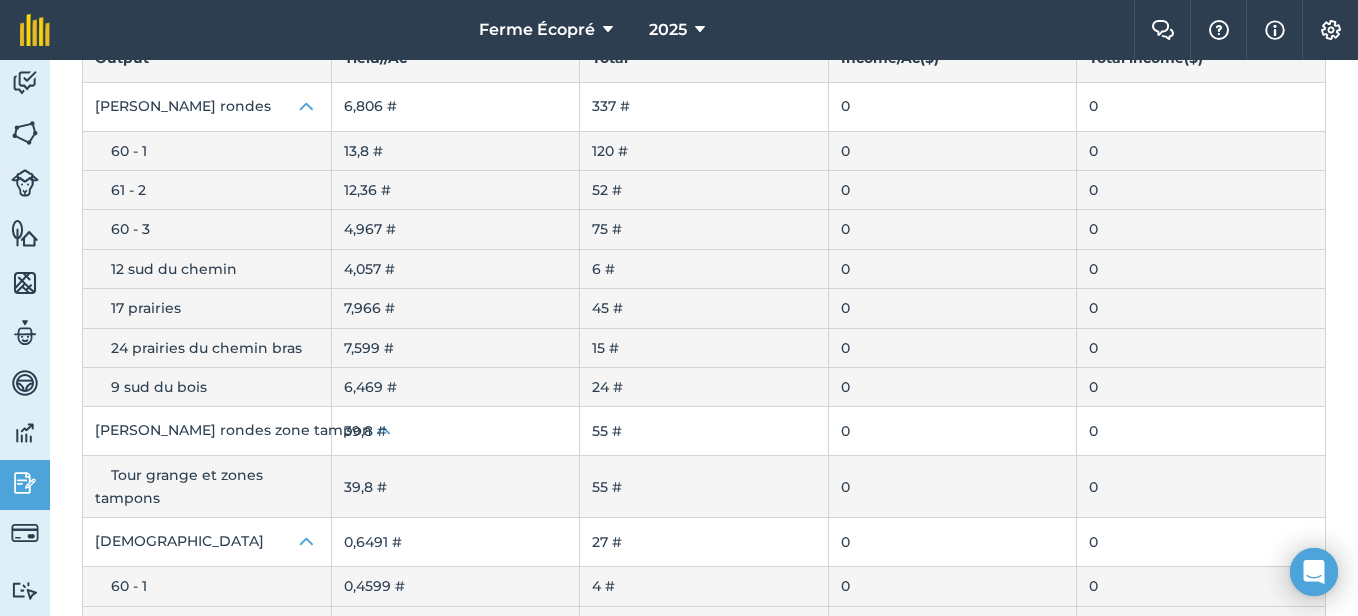 scroll, scrollTop: 0, scrollLeft: 0, axis: both 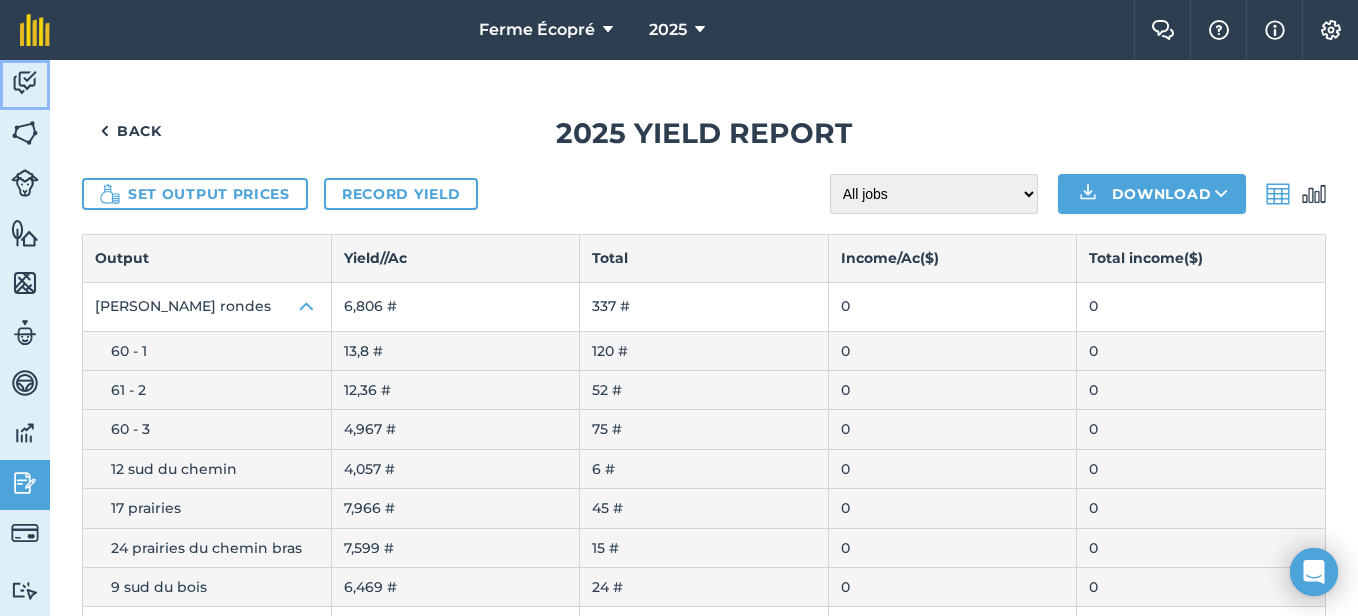 click at bounding box center (25, 83) 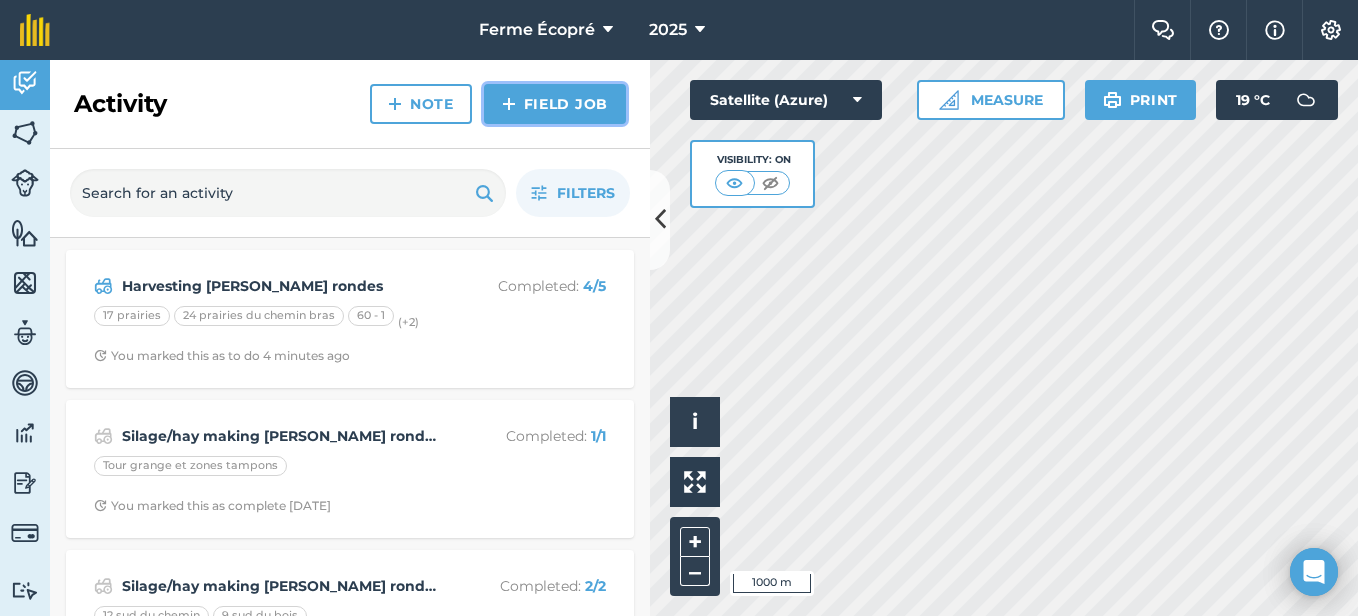 click on "Field Job" at bounding box center [555, 104] 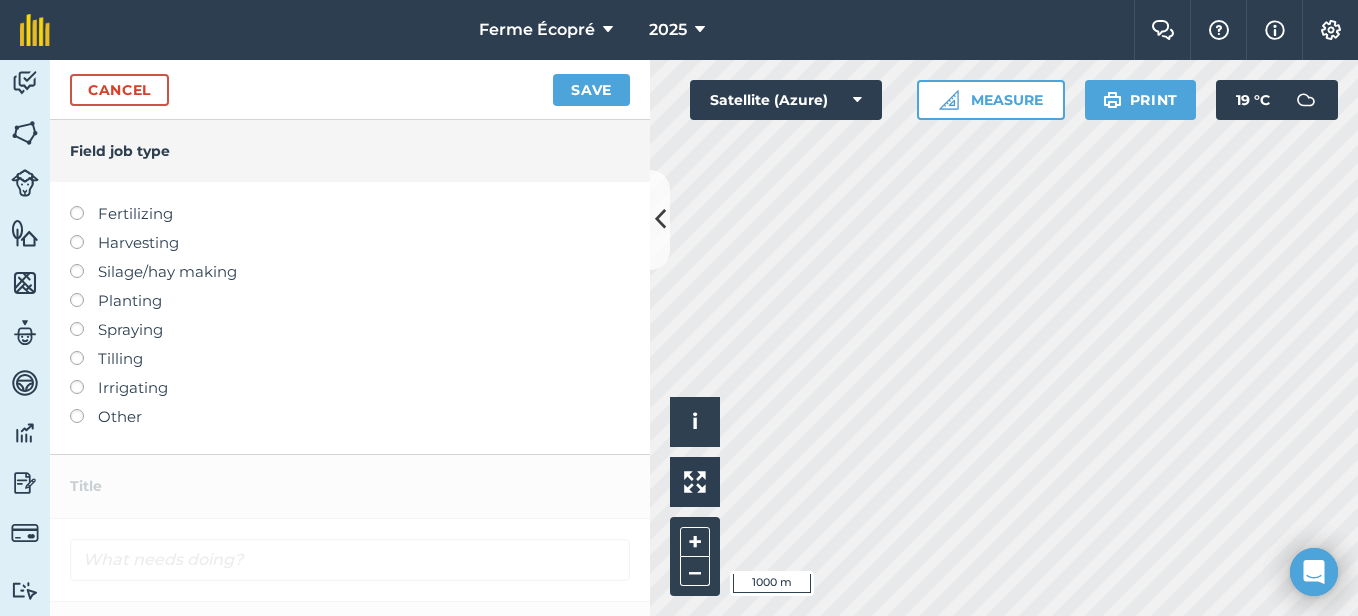 click at bounding box center [84, 264] 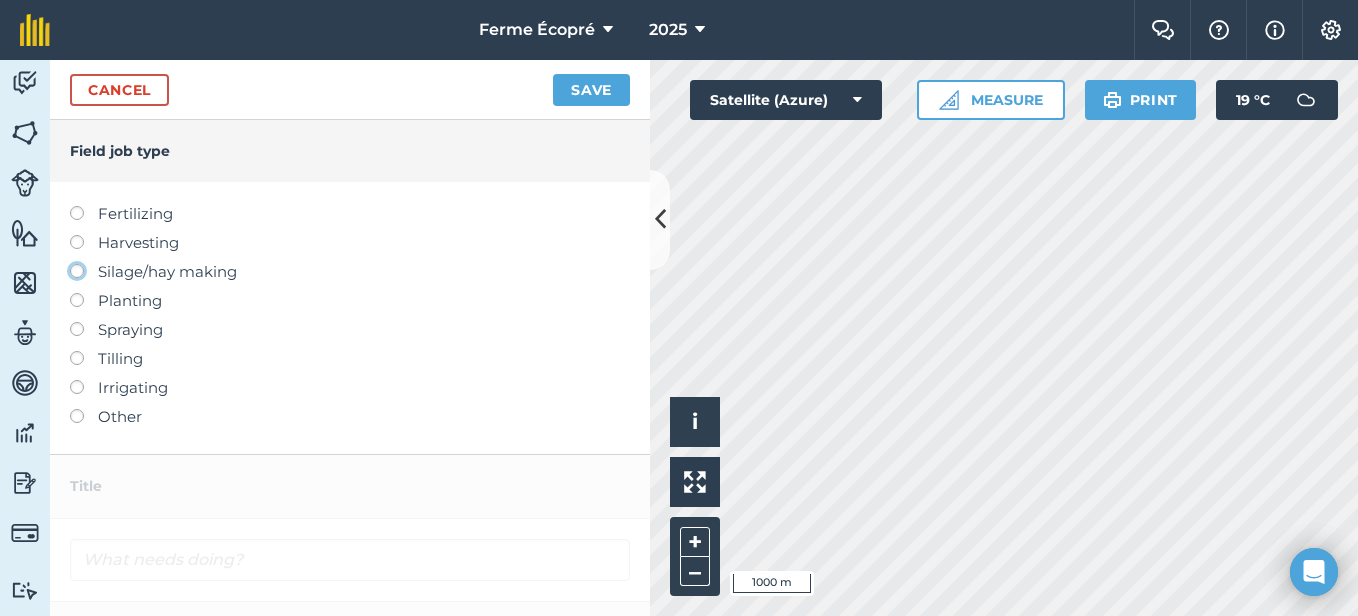 click on "Silage/hay making" at bounding box center (-9943, 270) 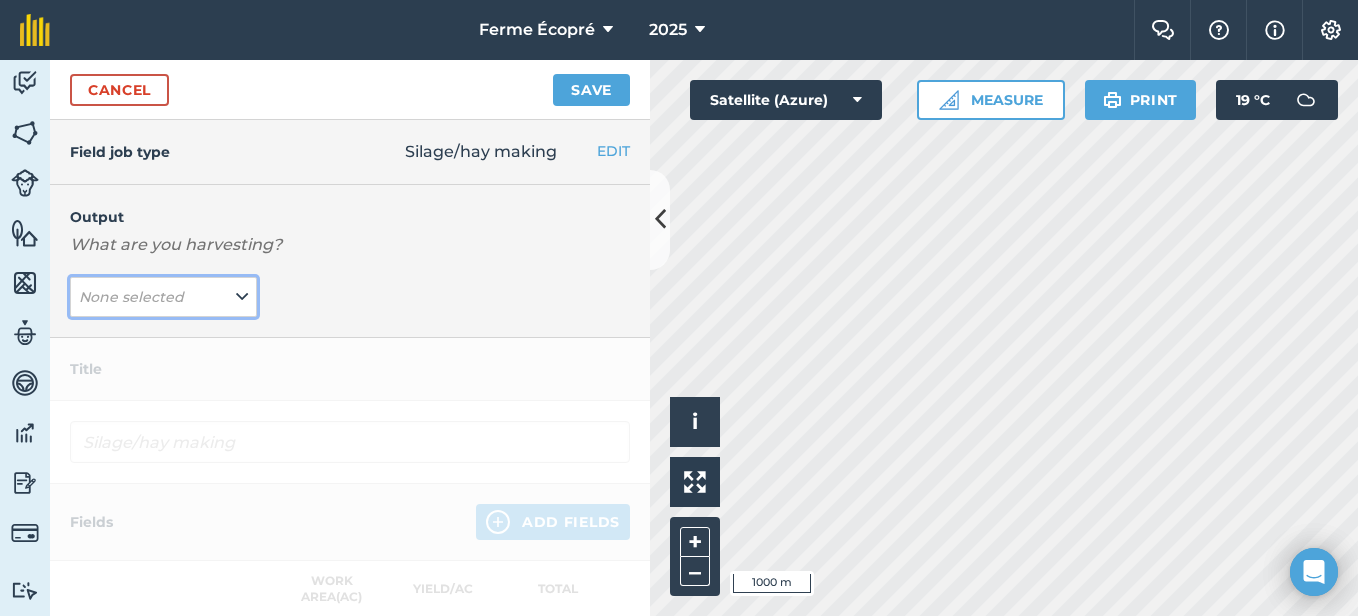 click at bounding box center (242, 297) 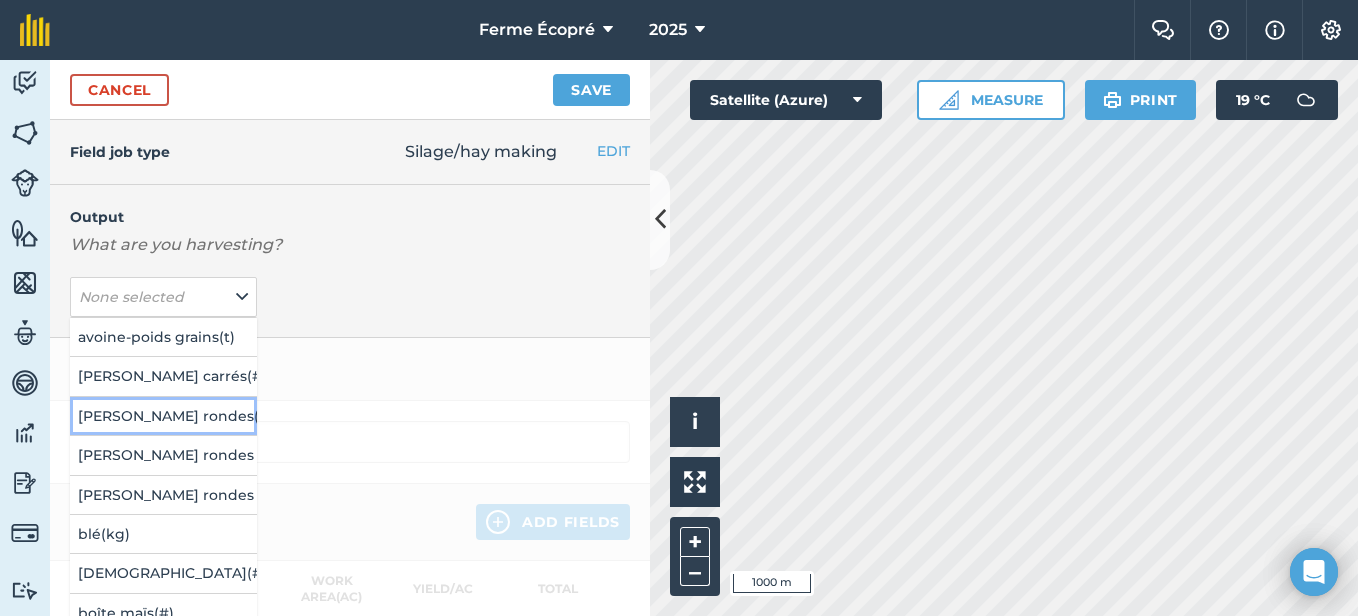 click on "[PERSON_NAME] rondes  ( # )" at bounding box center [163, 416] 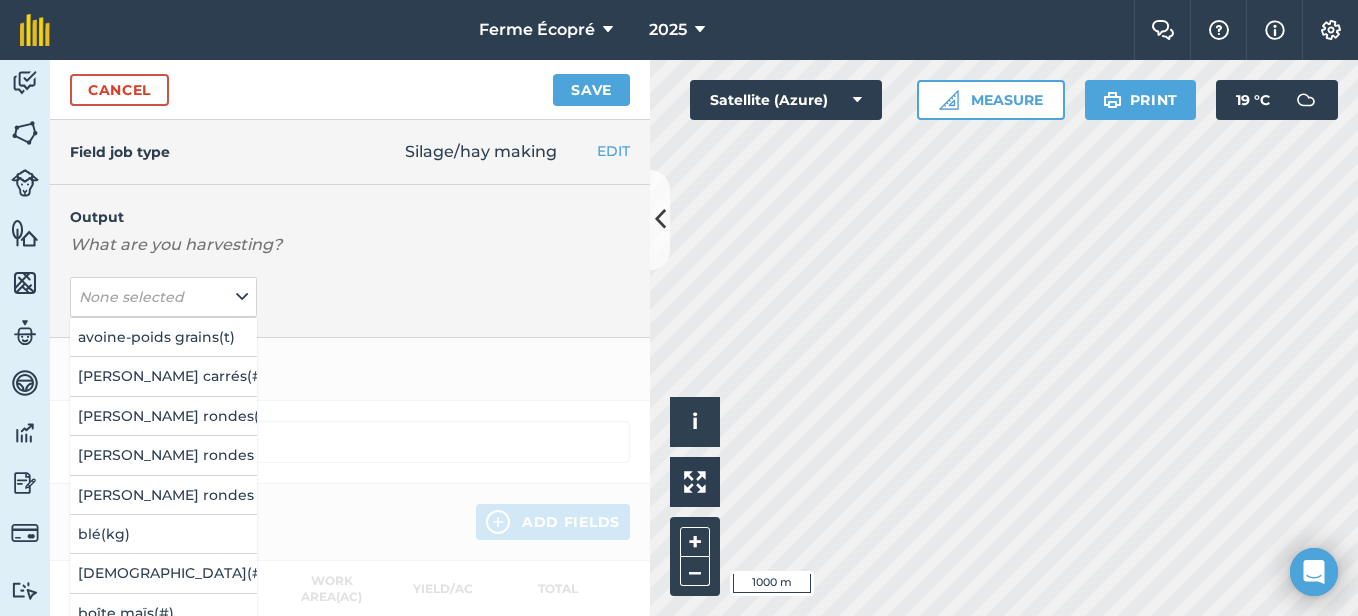 type on "Silage/hay making [PERSON_NAME] rondes" 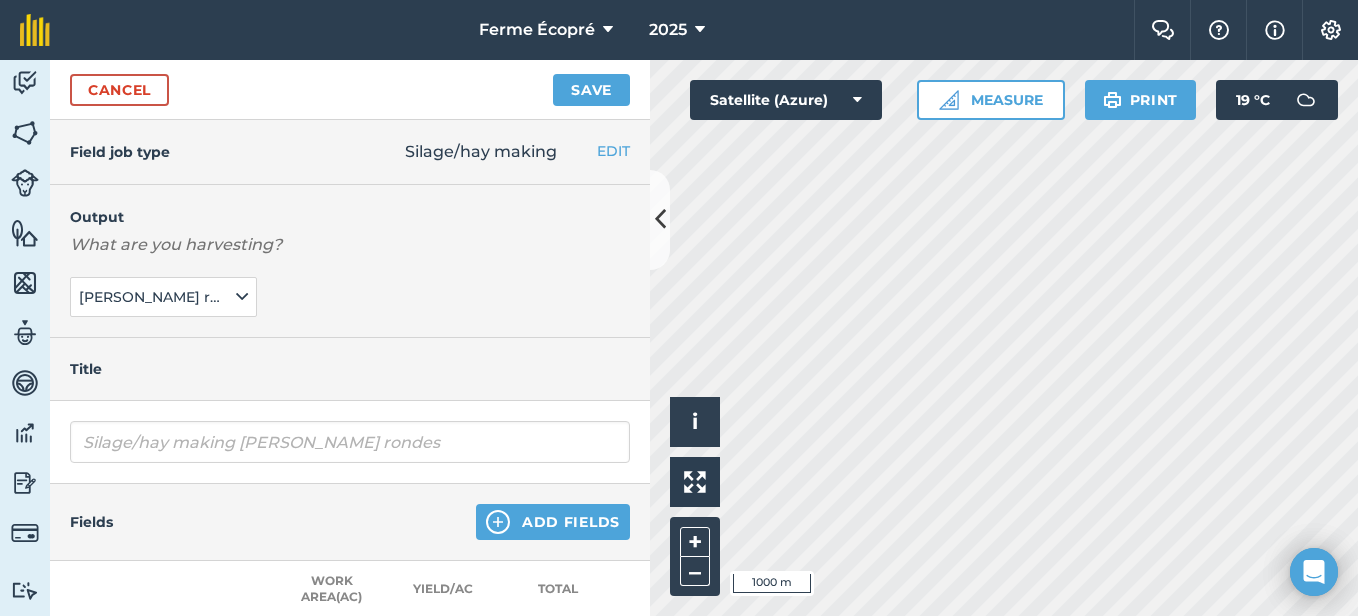 scroll, scrollTop: 100, scrollLeft: 0, axis: vertical 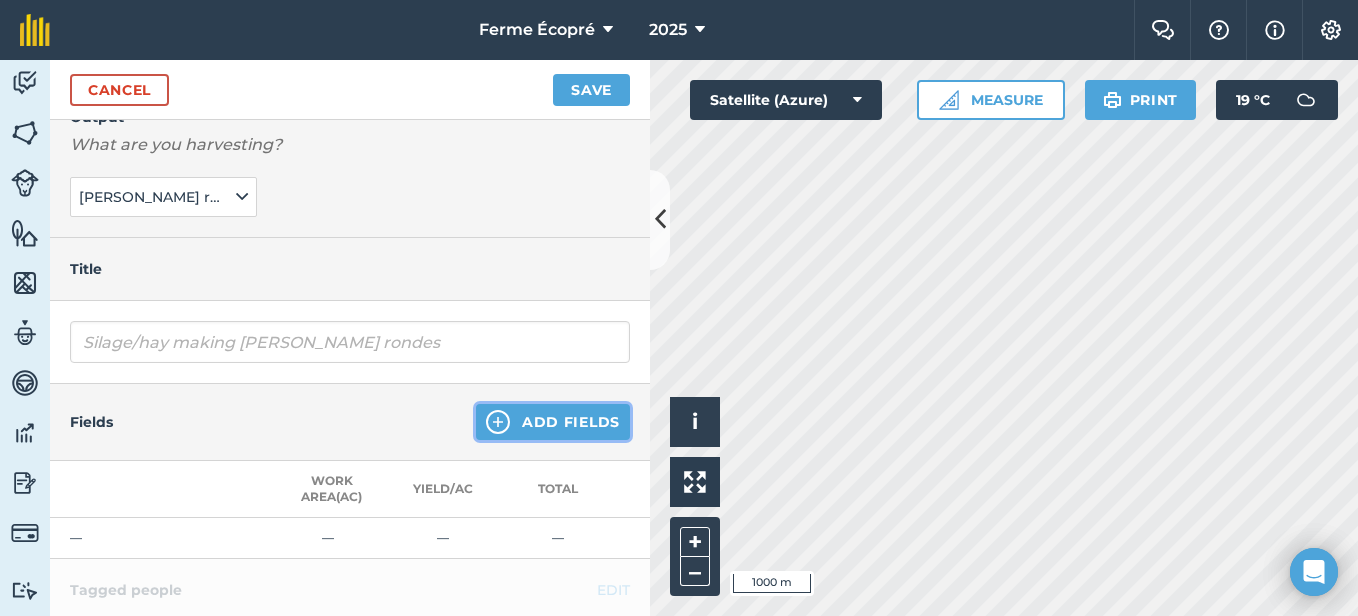 click on "Add Fields" at bounding box center [553, 422] 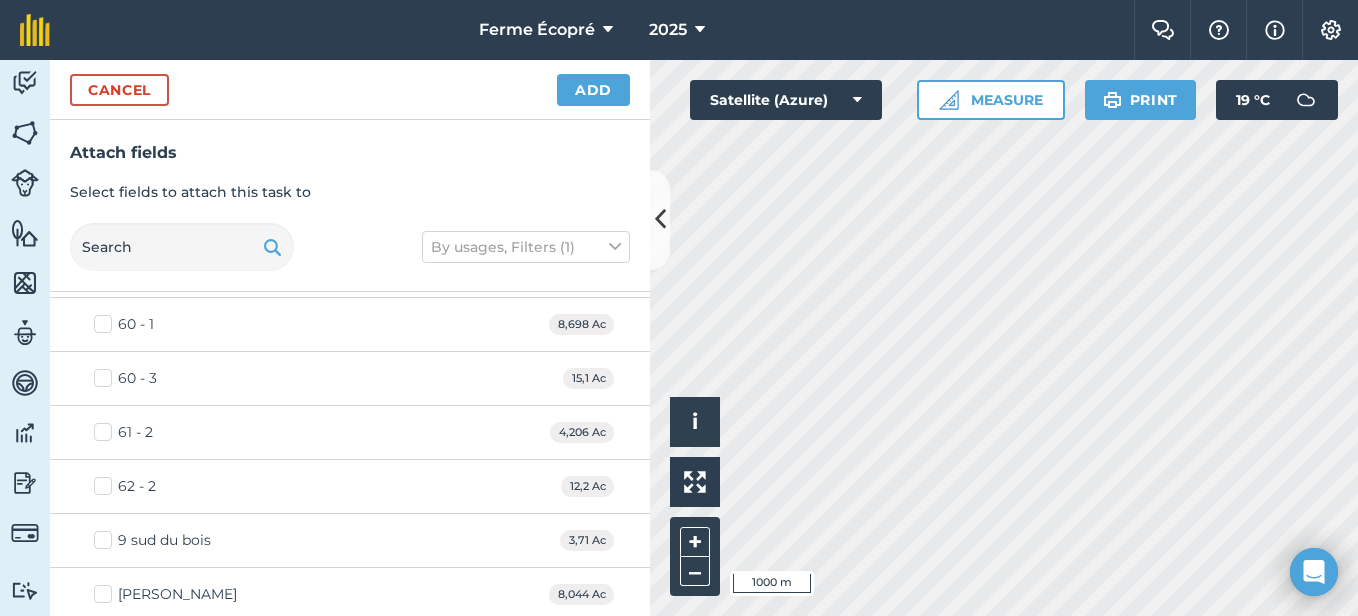 scroll, scrollTop: 800, scrollLeft: 0, axis: vertical 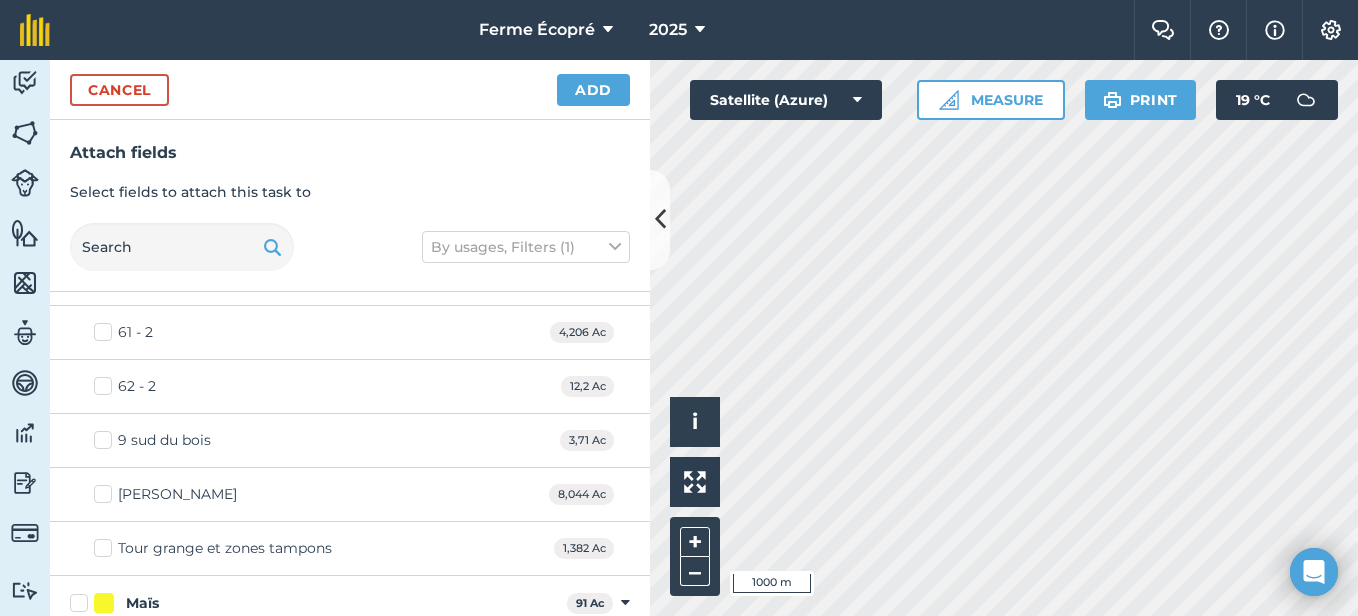 click on "[PERSON_NAME]" at bounding box center (165, 494) 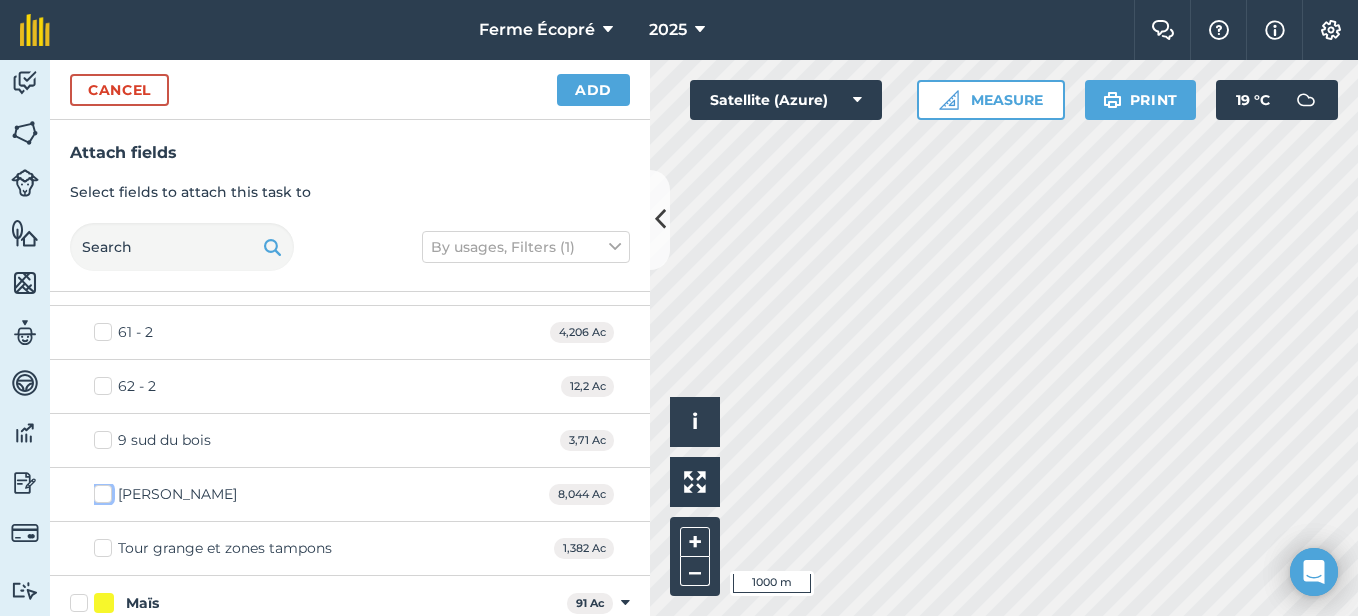 click on "[PERSON_NAME]" at bounding box center (100, 490) 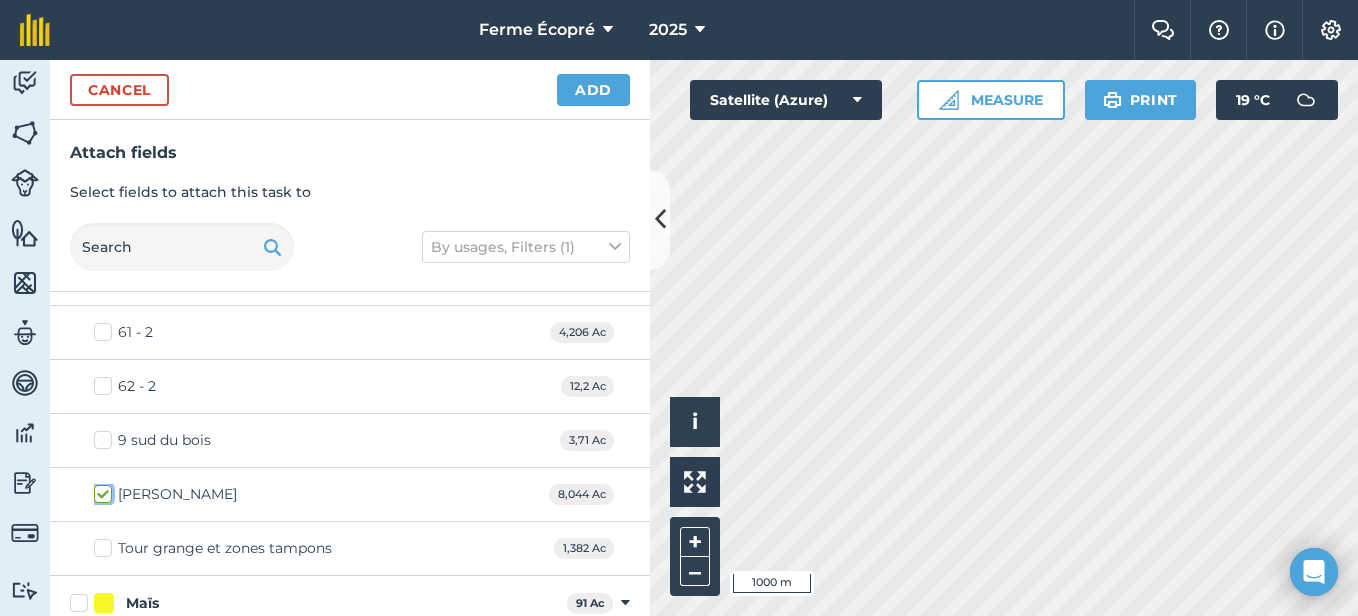 checkbox on "true" 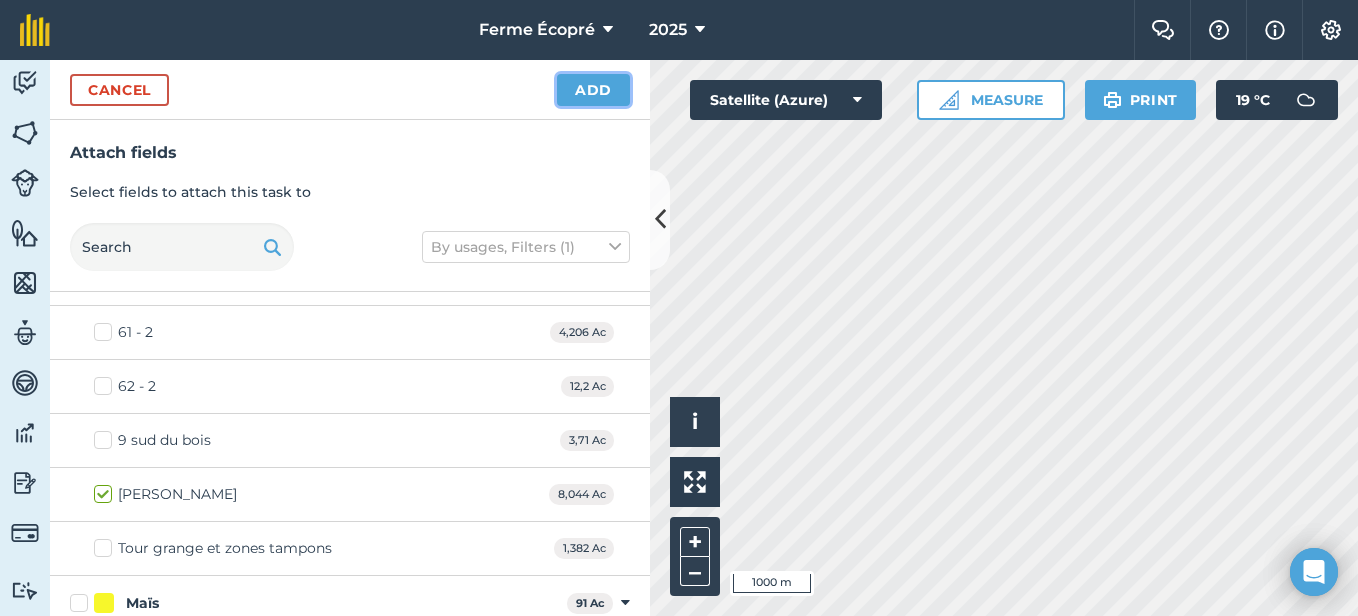click on "Add" at bounding box center (593, 90) 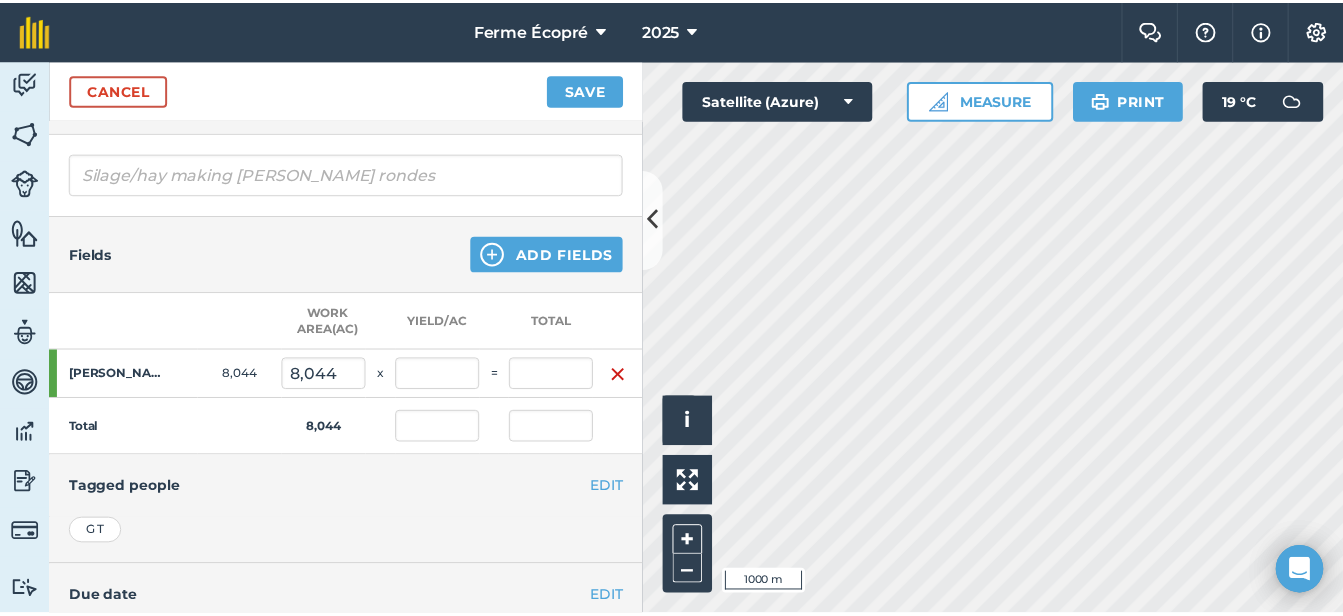 scroll, scrollTop: 300, scrollLeft: 0, axis: vertical 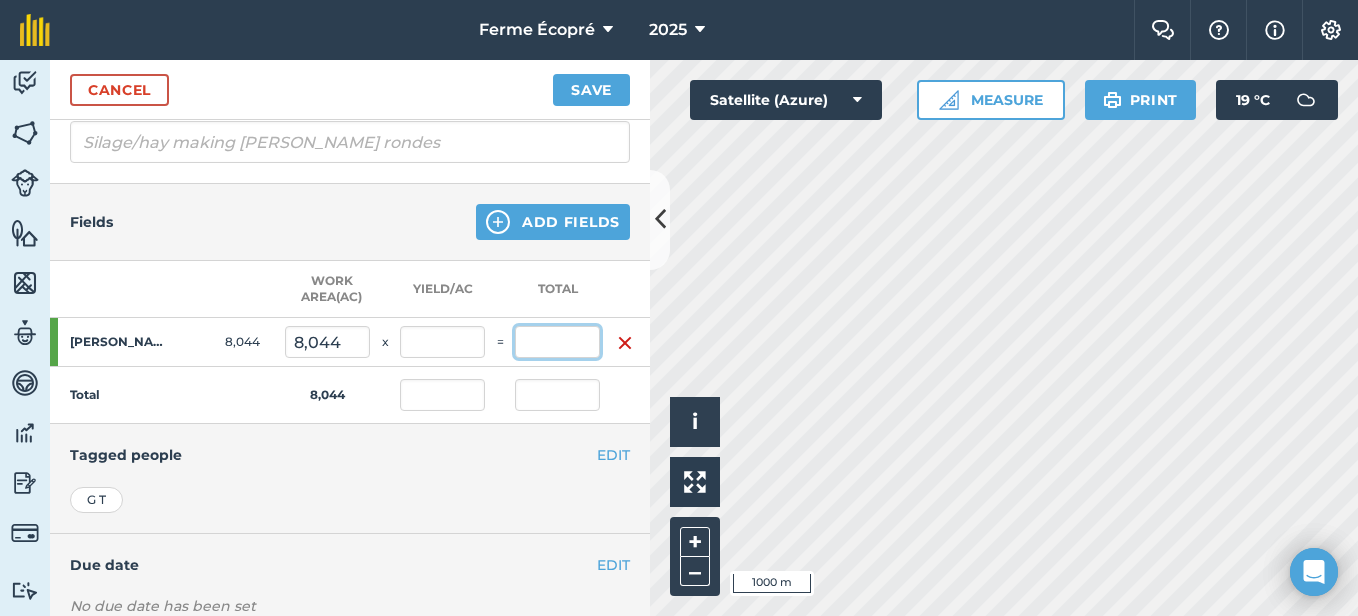 click at bounding box center (557, 342) 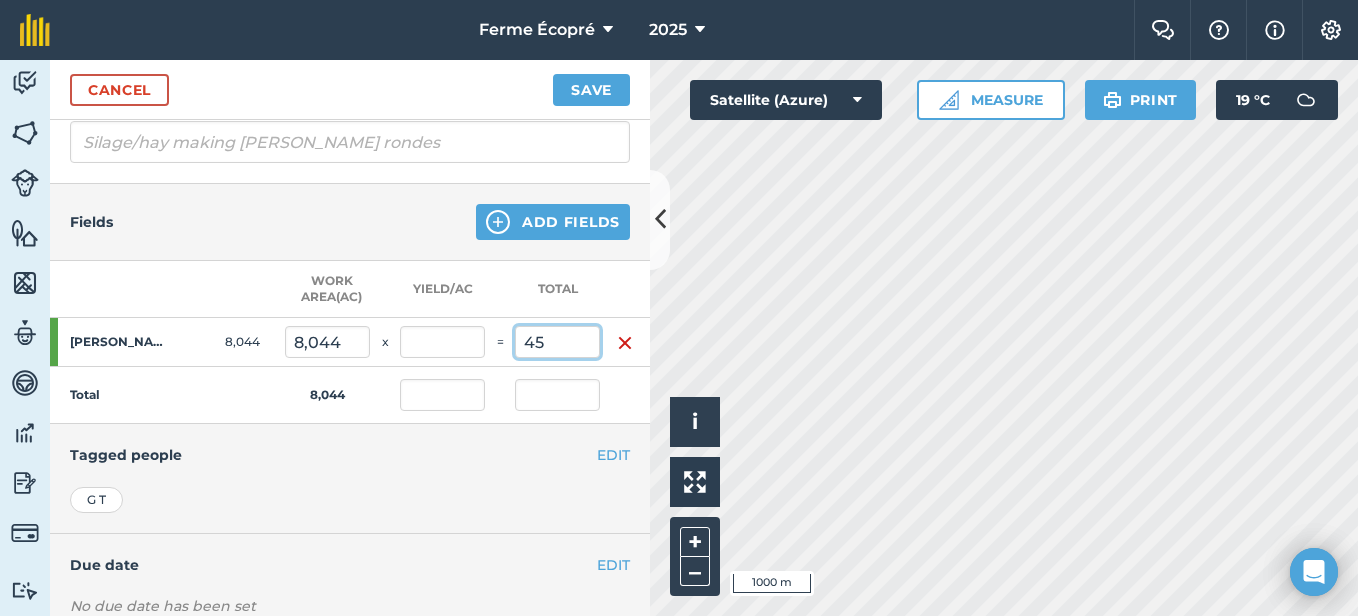 type on "45" 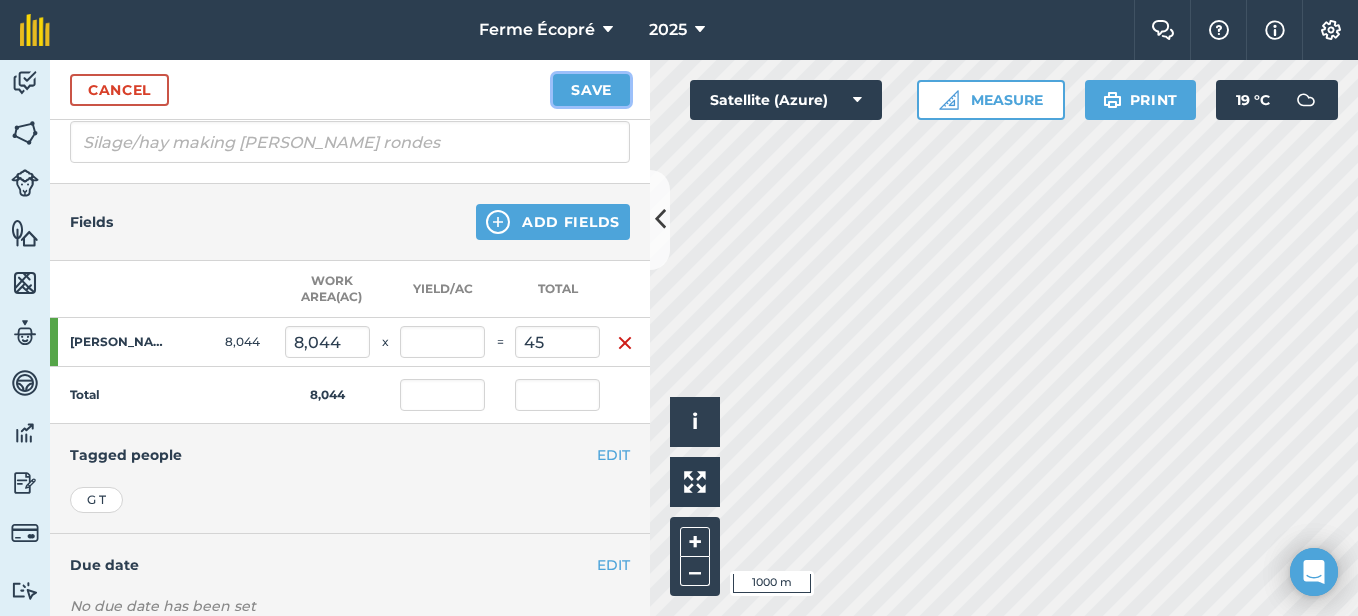 type on "5,594" 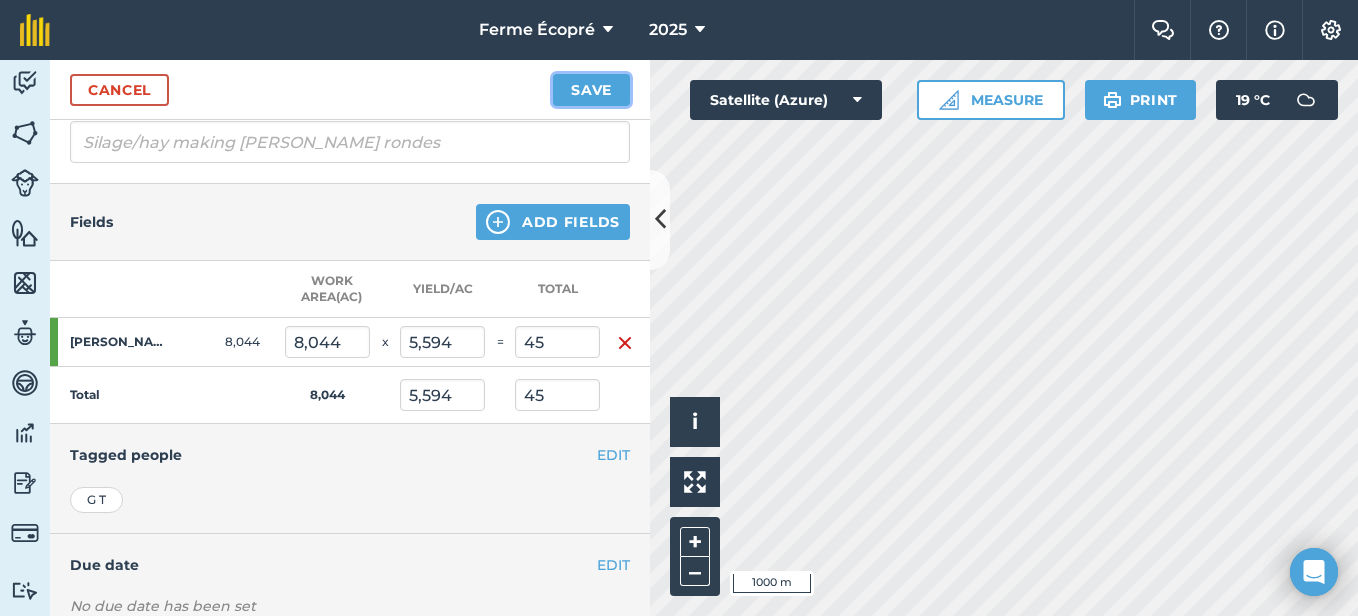 click on "Save" at bounding box center (591, 90) 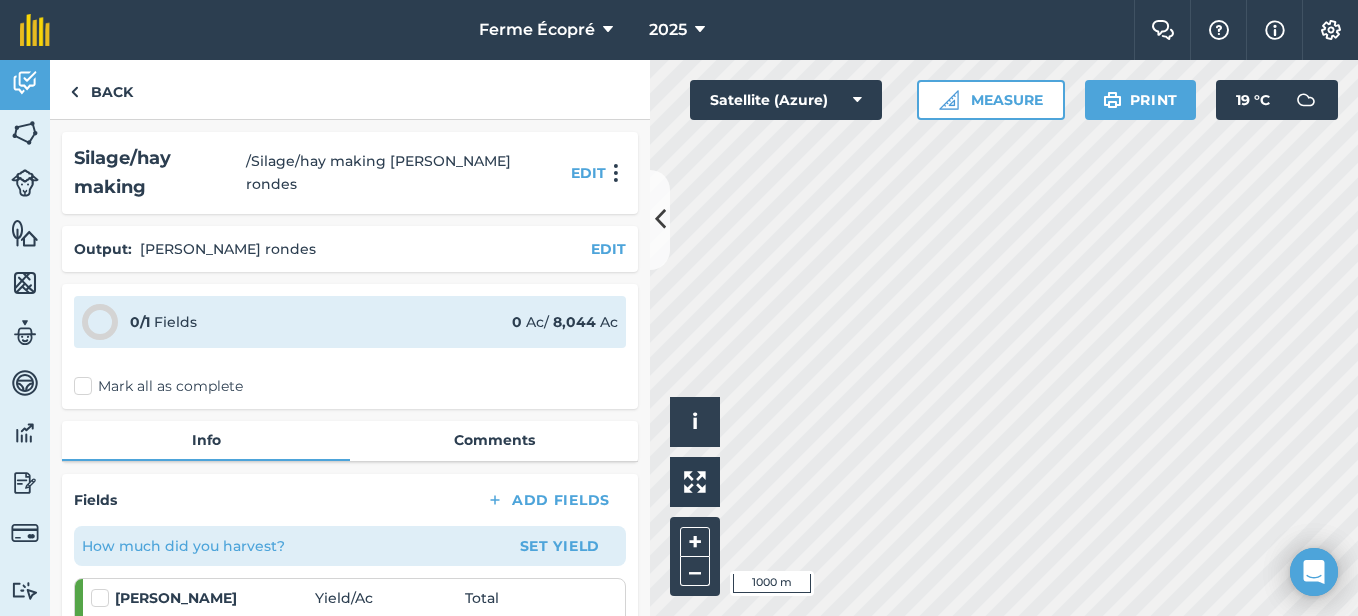 click on "Mark all as complete" at bounding box center (158, 386) 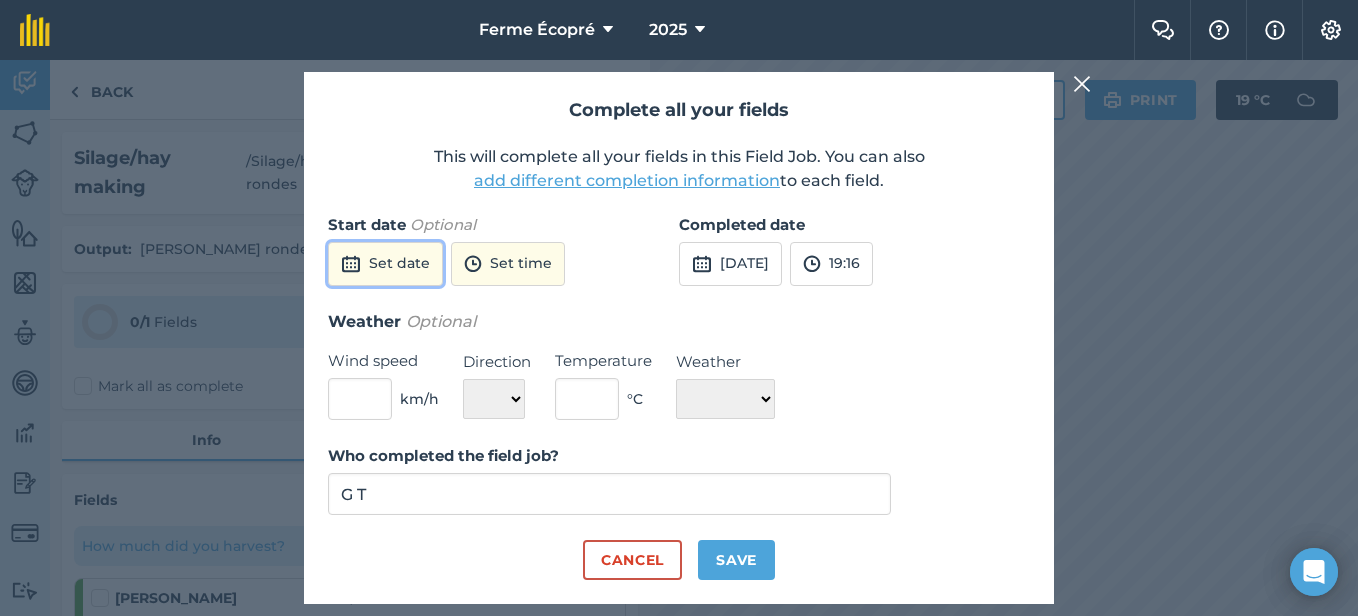 click on "Set date" at bounding box center (385, 264) 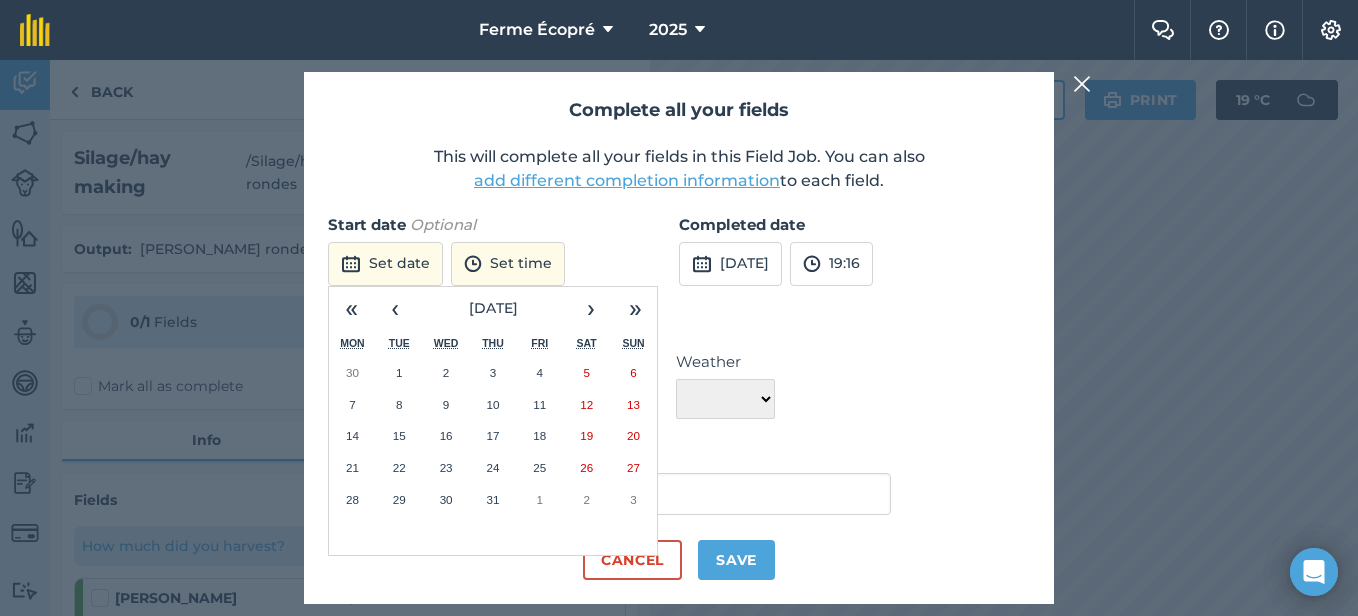 click on "22" at bounding box center (399, 467) 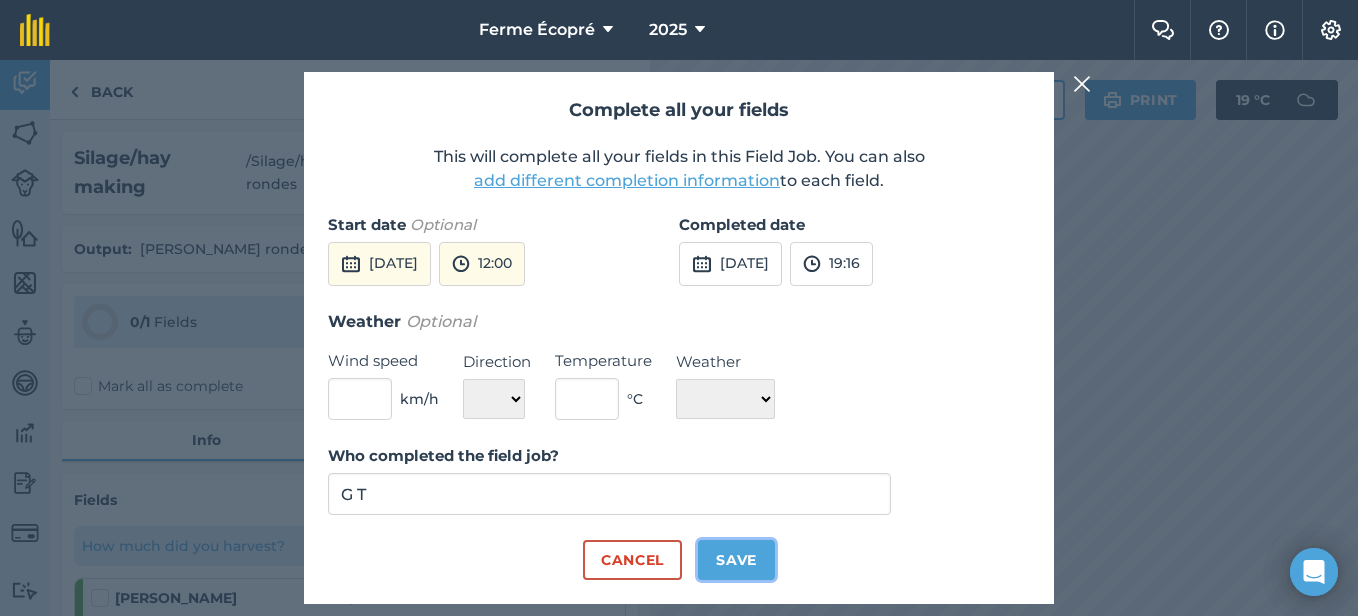 click on "Save" at bounding box center [736, 560] 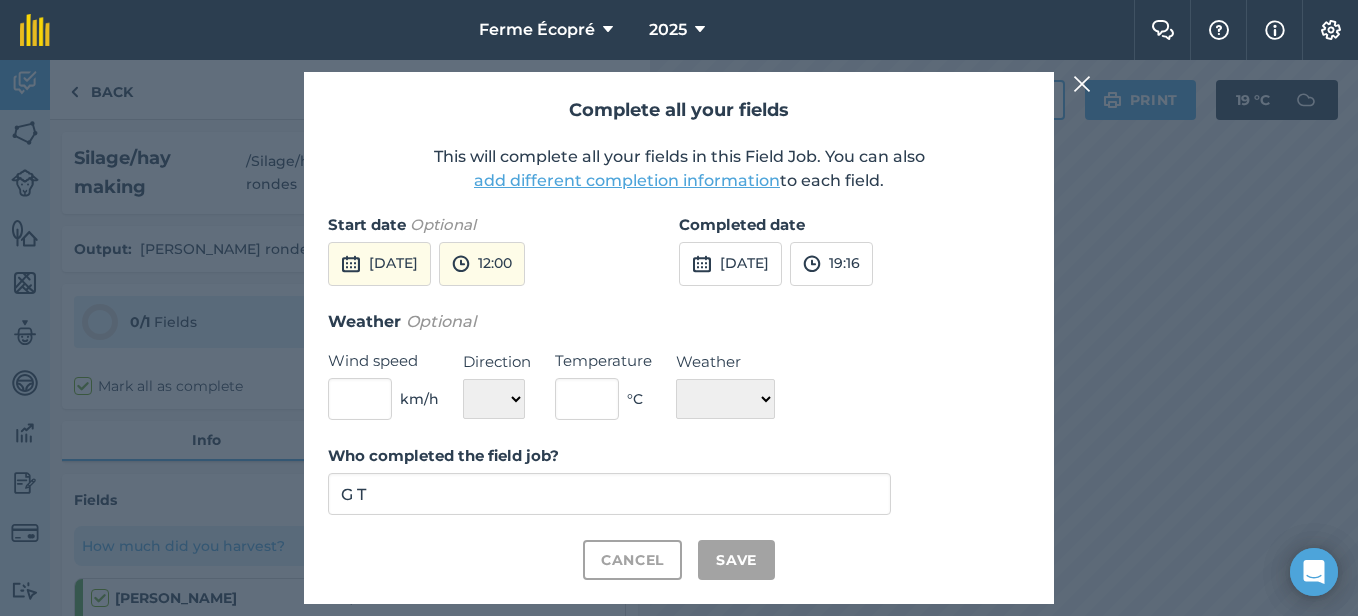 checkbox on "true" 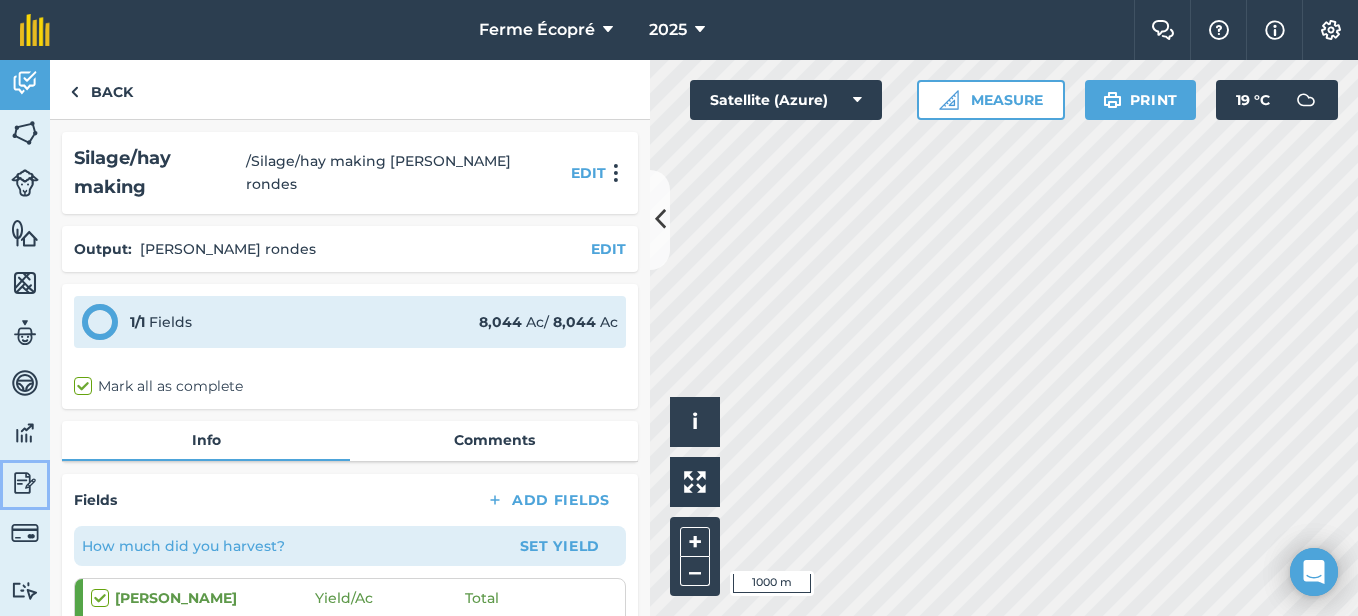 click at bounding box center (25, 483) 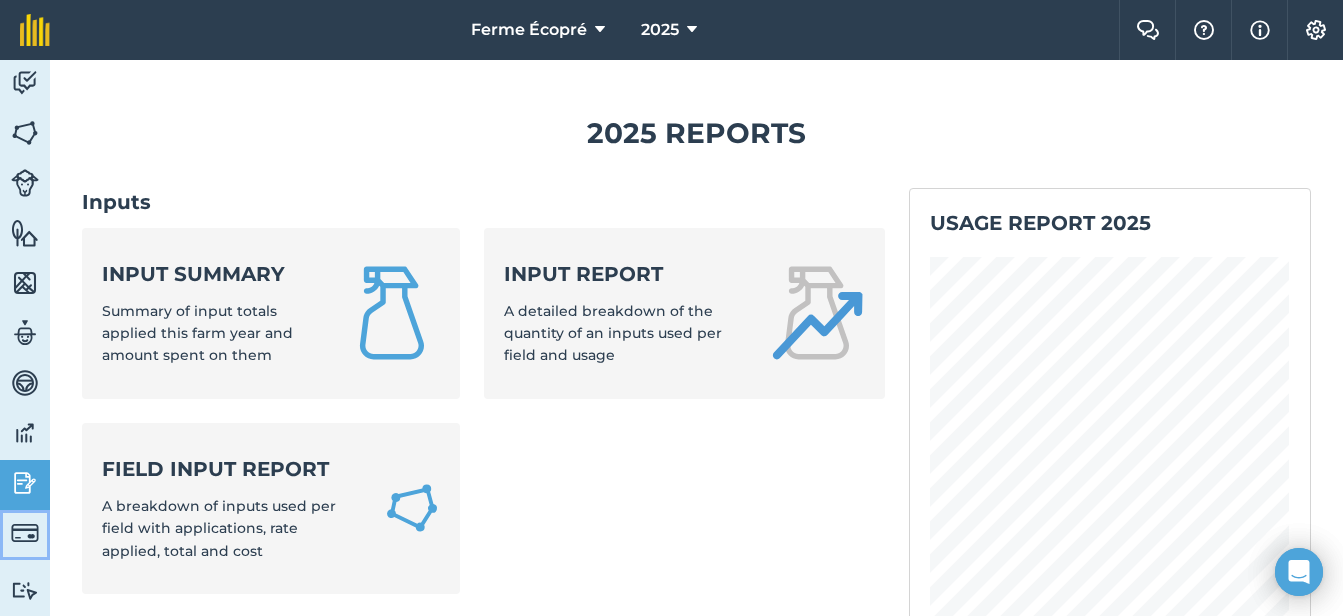click at bounding box center (25, 533) 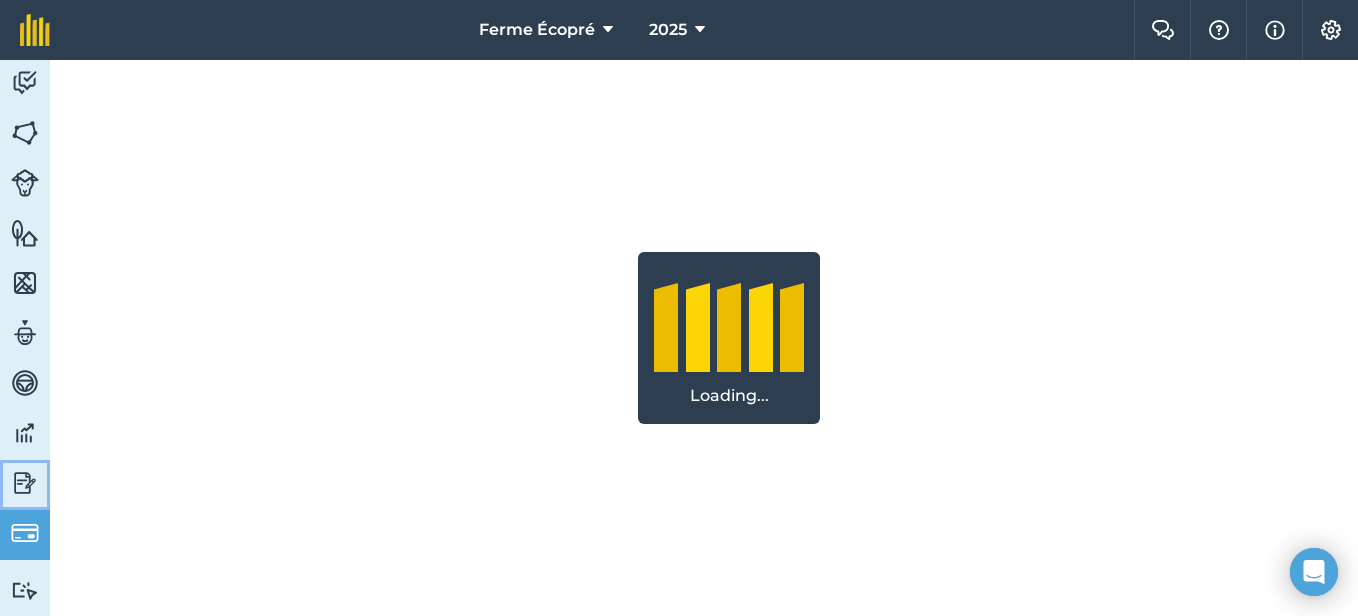 click at bounding box center [25, 483] 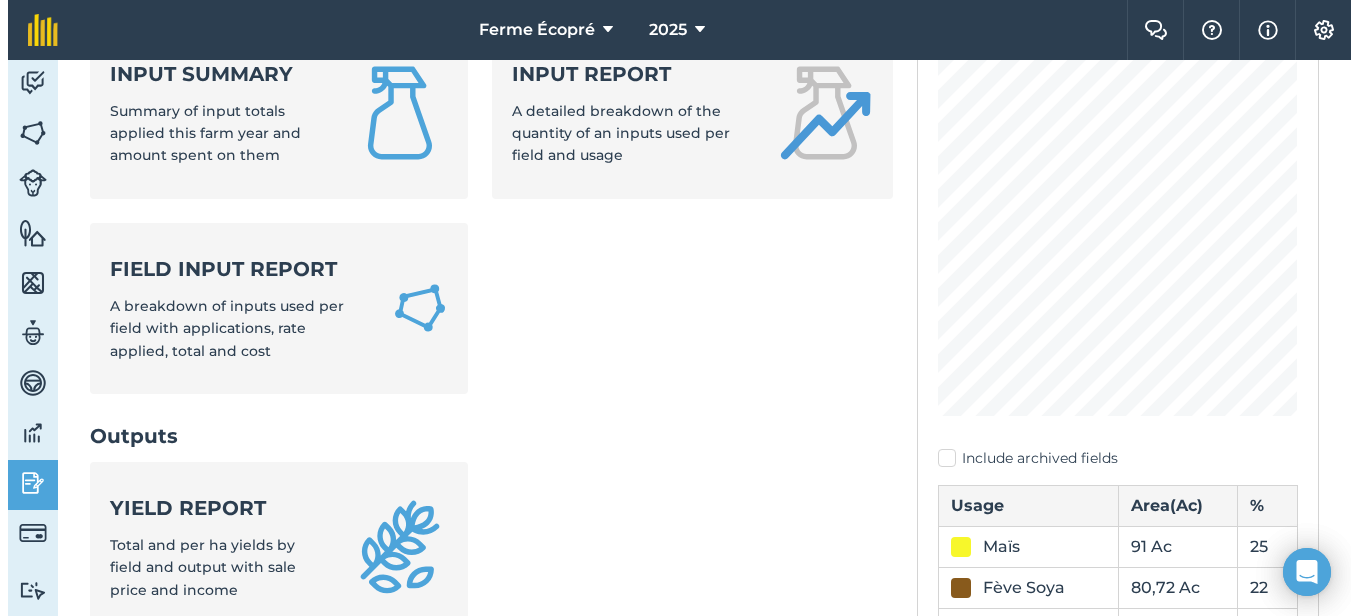 scroll, scrollTop: 300, scrollLeft: 0, axis: vertical 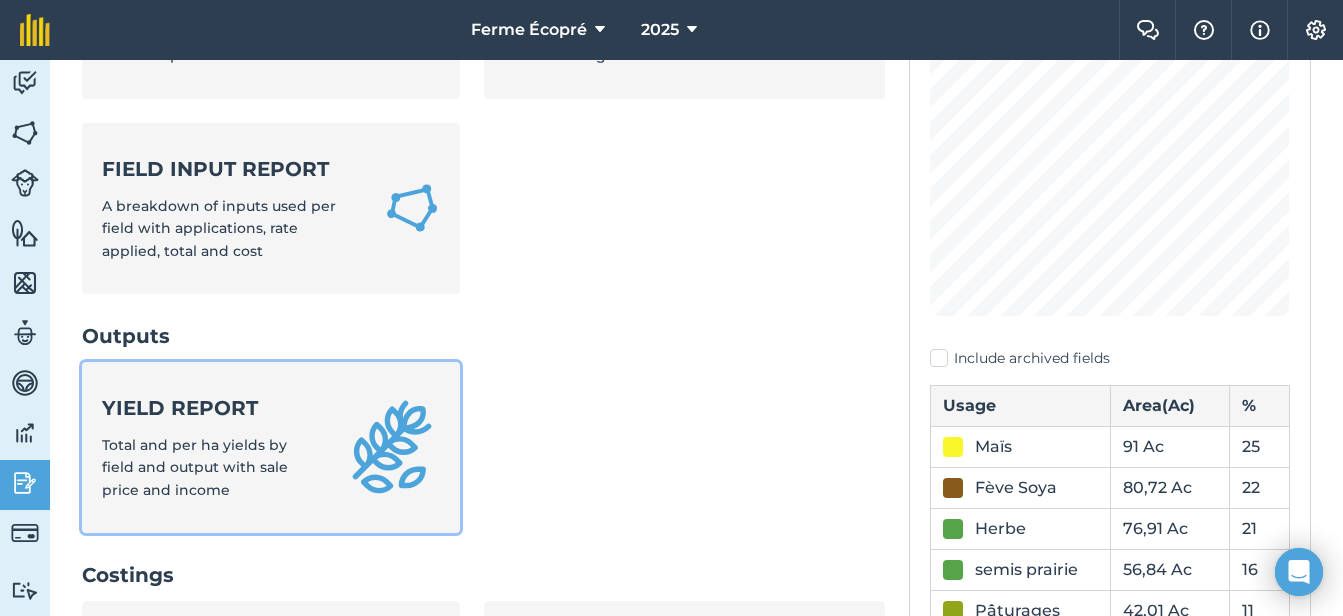 click on "Total and per ha yields by field and output with sale price and income" at bounding box center (195, 467) 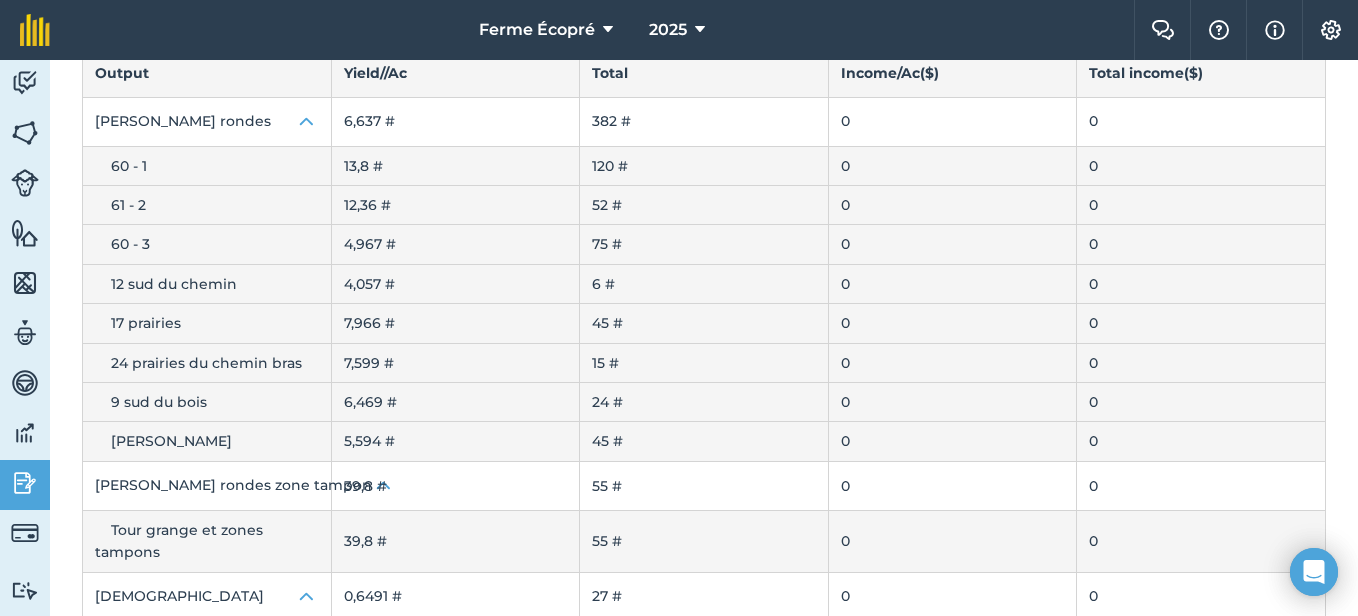scroll, scrollTop: 0, scrollLeft: 0, axis: both 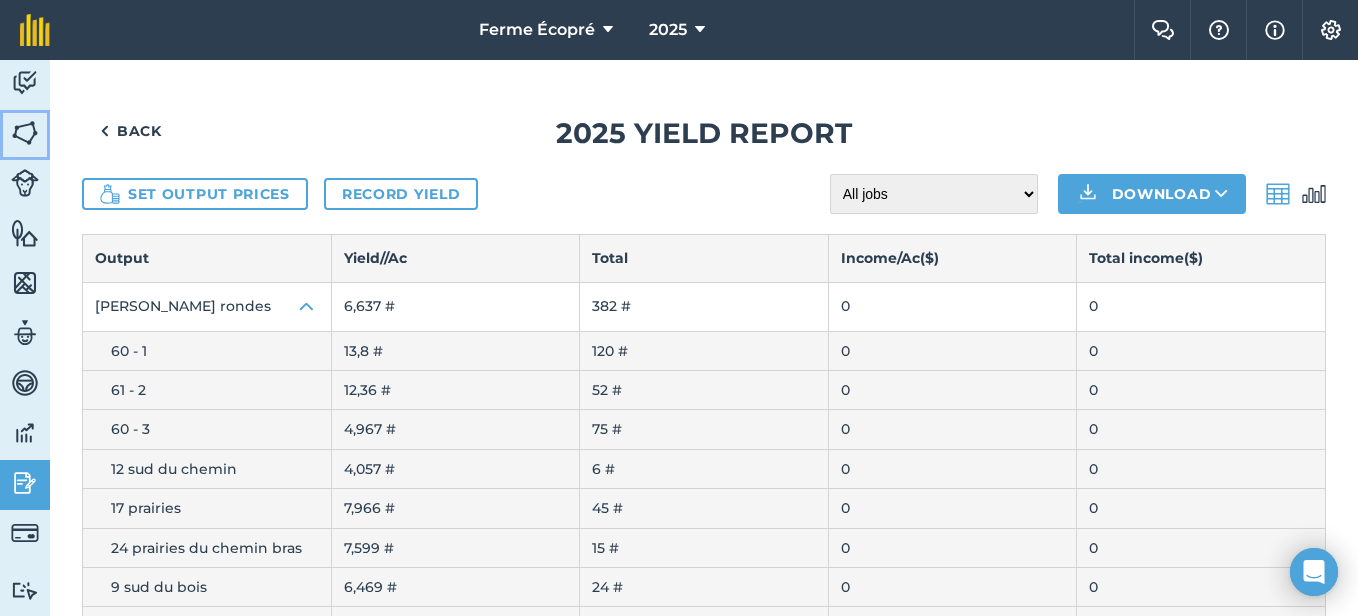 click at bounding box center (25, 133) 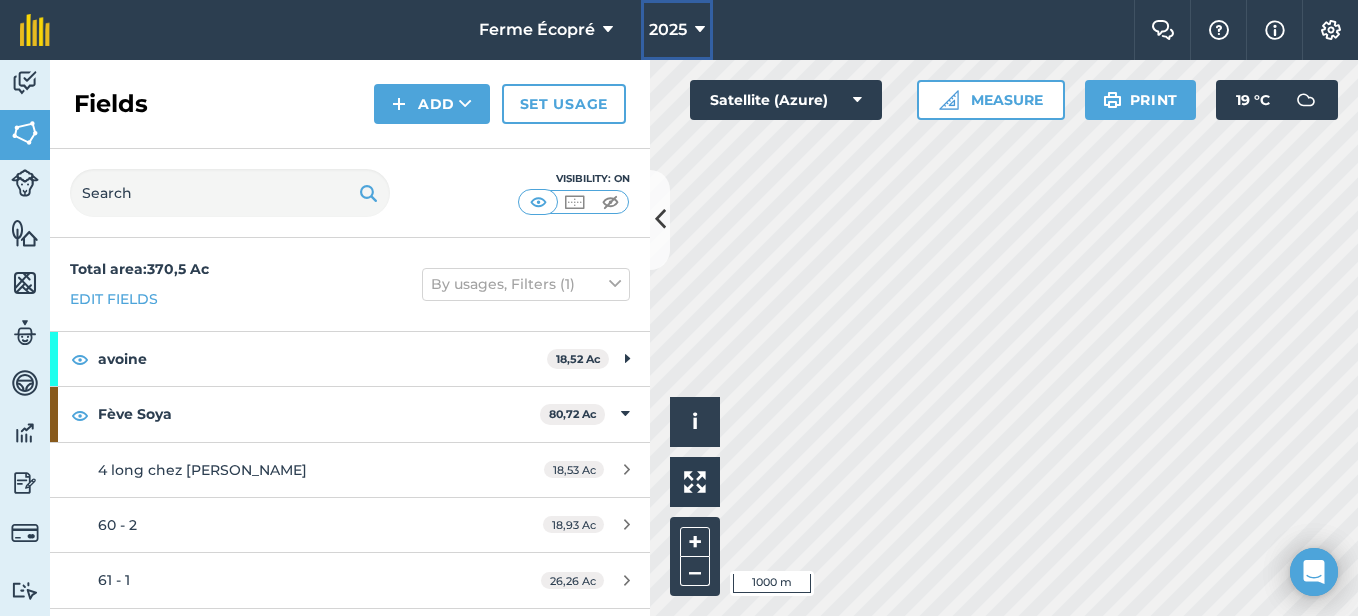click on "2025" at bounding box center (668, 30) 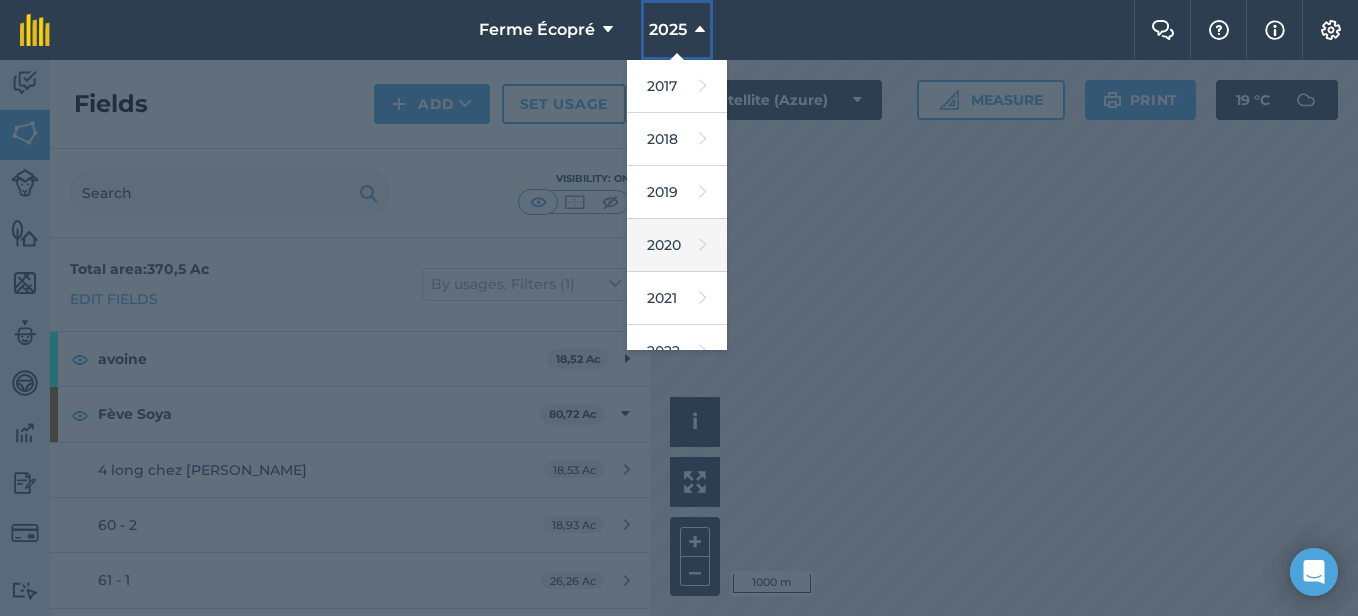 scroll, scrollTop: 100, scrollLeft: 0, axis: vertical 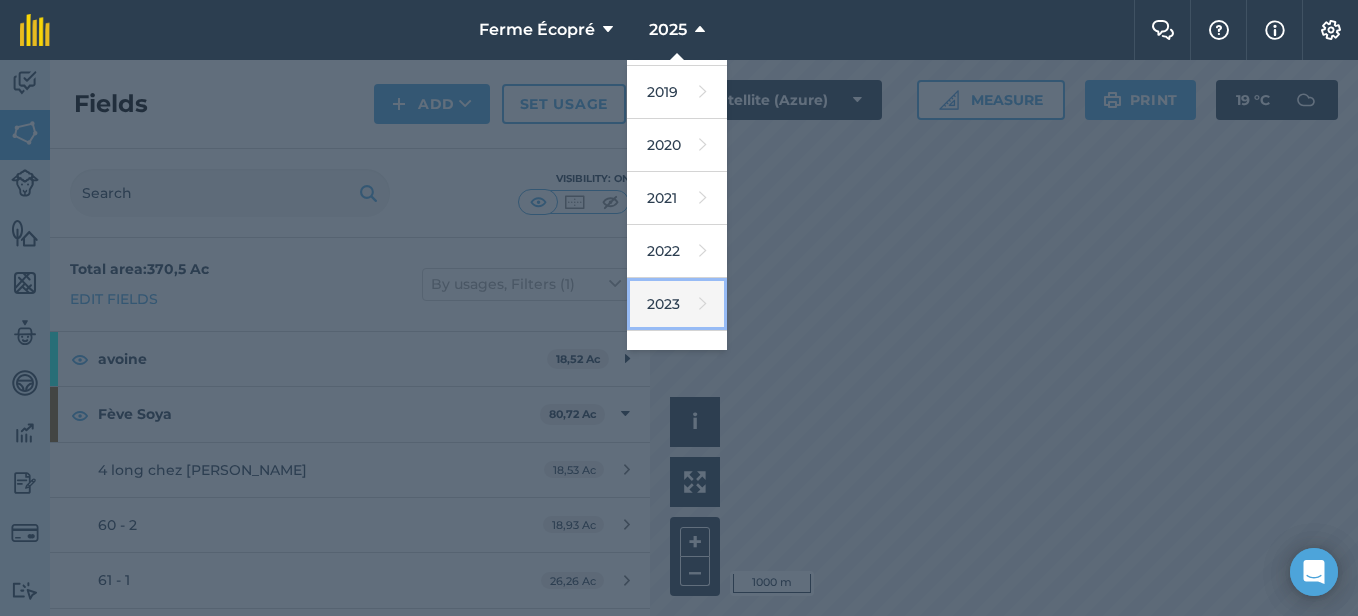 click on "2023" at bounding box center (677, 304) 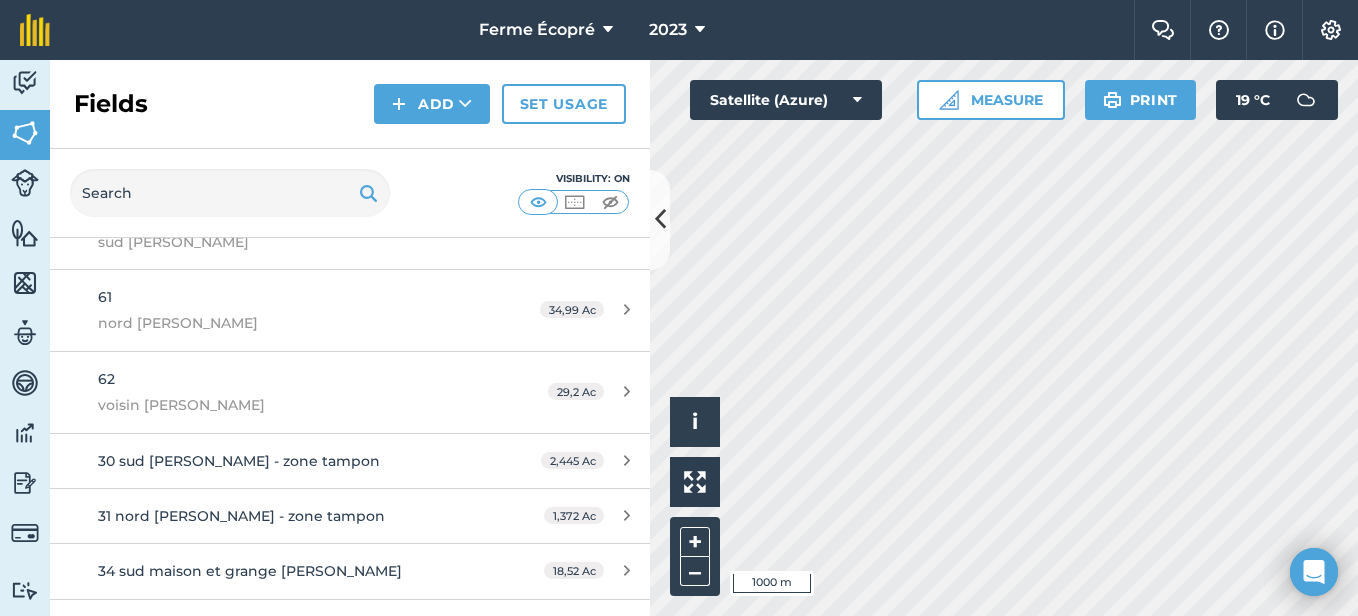 scroll, scrollTop: 0, scrollLeft: 0, axis: both 